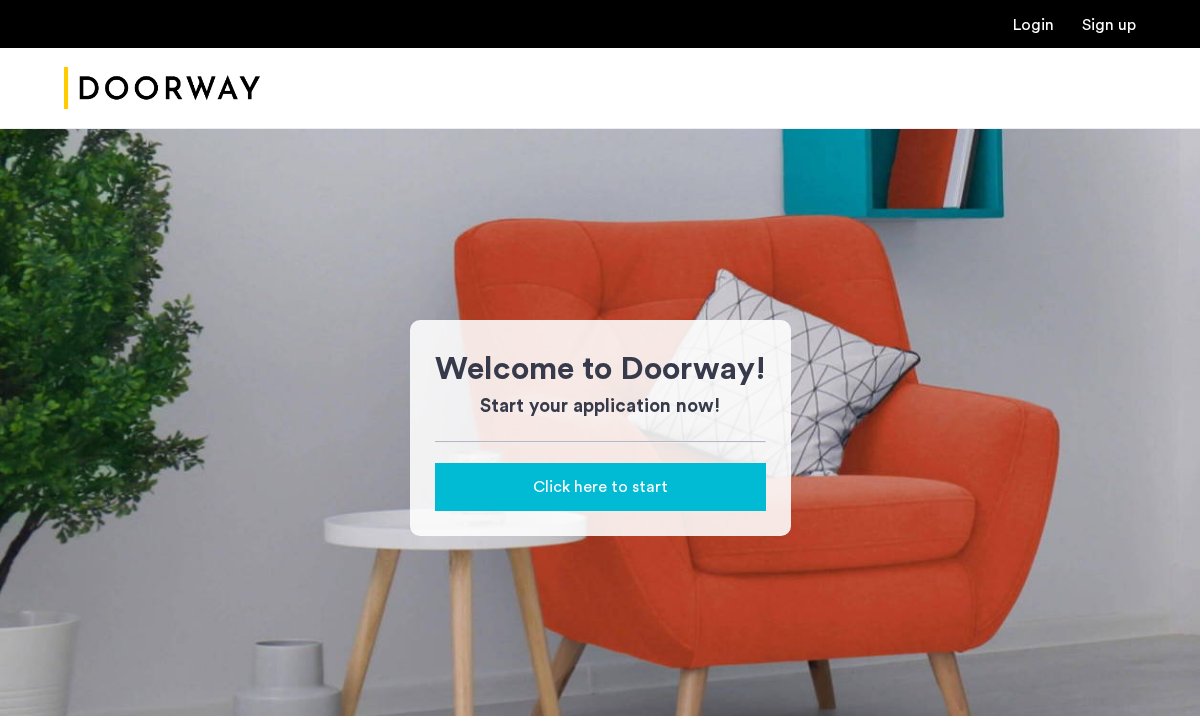 scroll, scrollTop: 0, scrollLeft: 0, axis: both 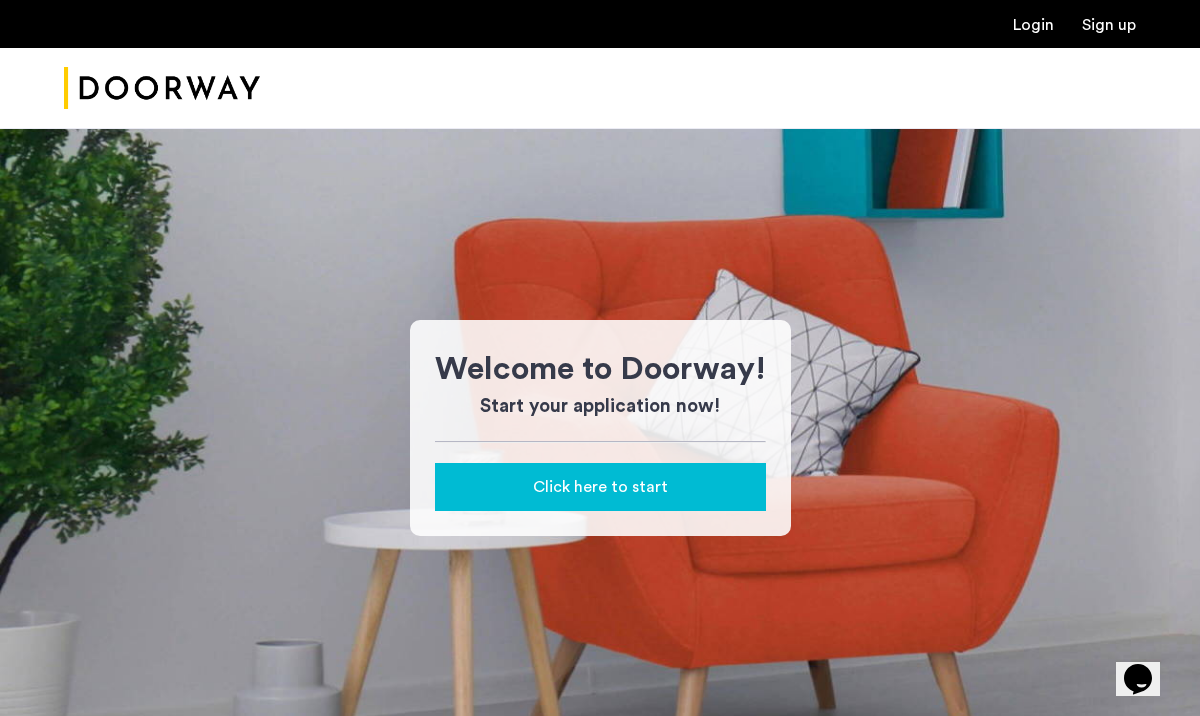 click on "Login" at bounding box center [1033, 25] 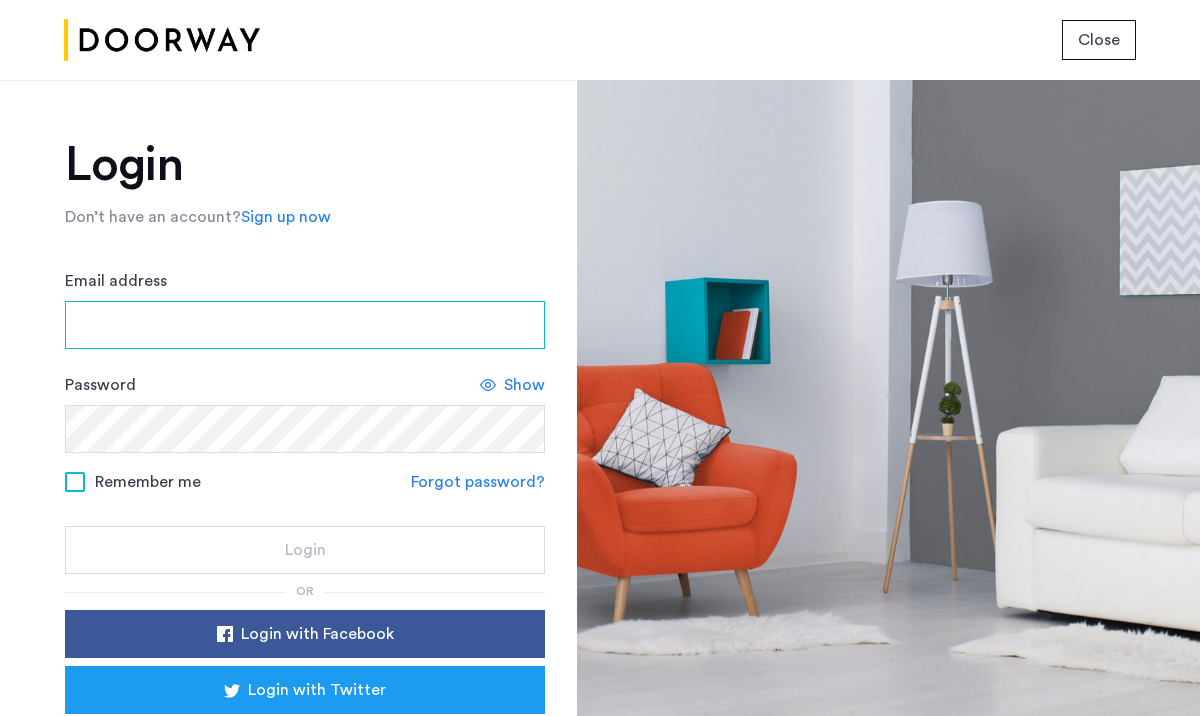 click on "Email address" at bounding box center [305, 325] 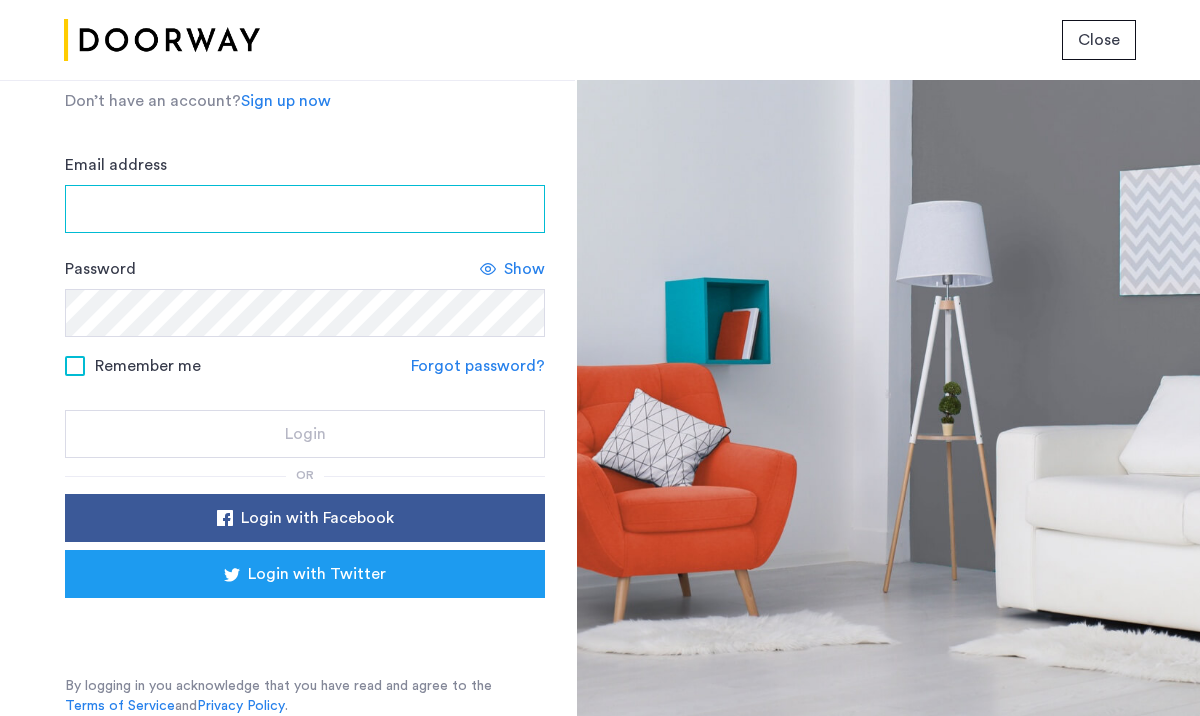 scroll, scrollTop: 0, scrollLeft: 0, axis: both 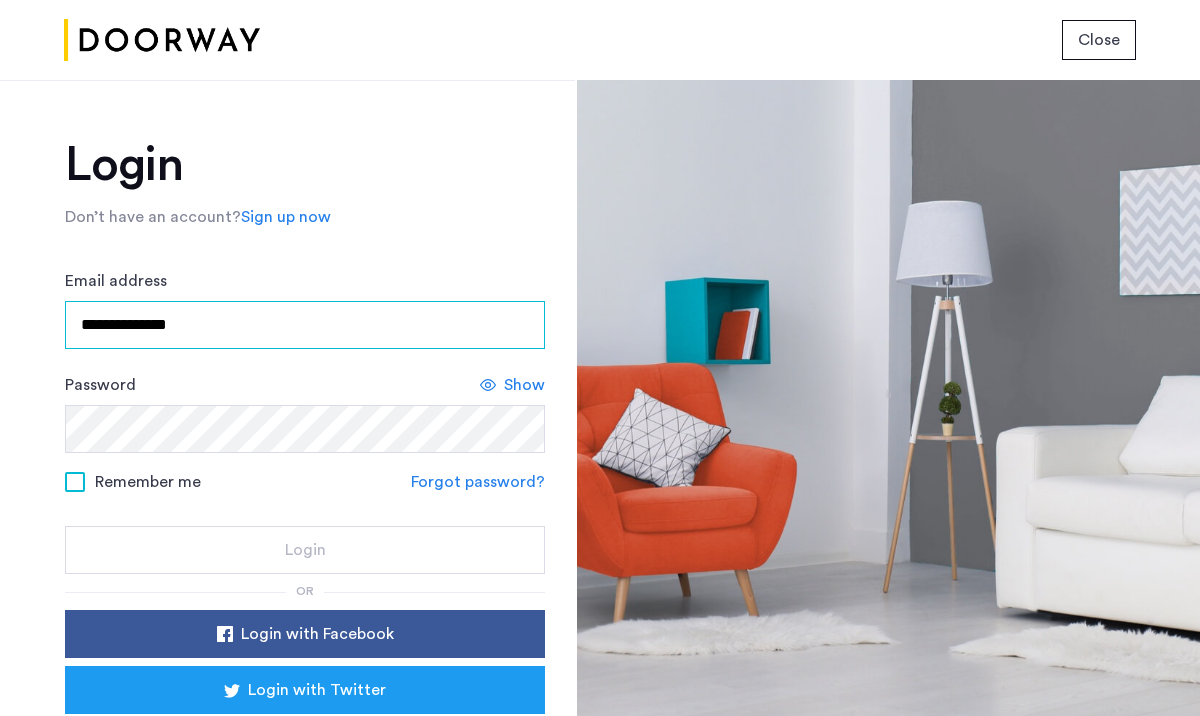 type on "**********" 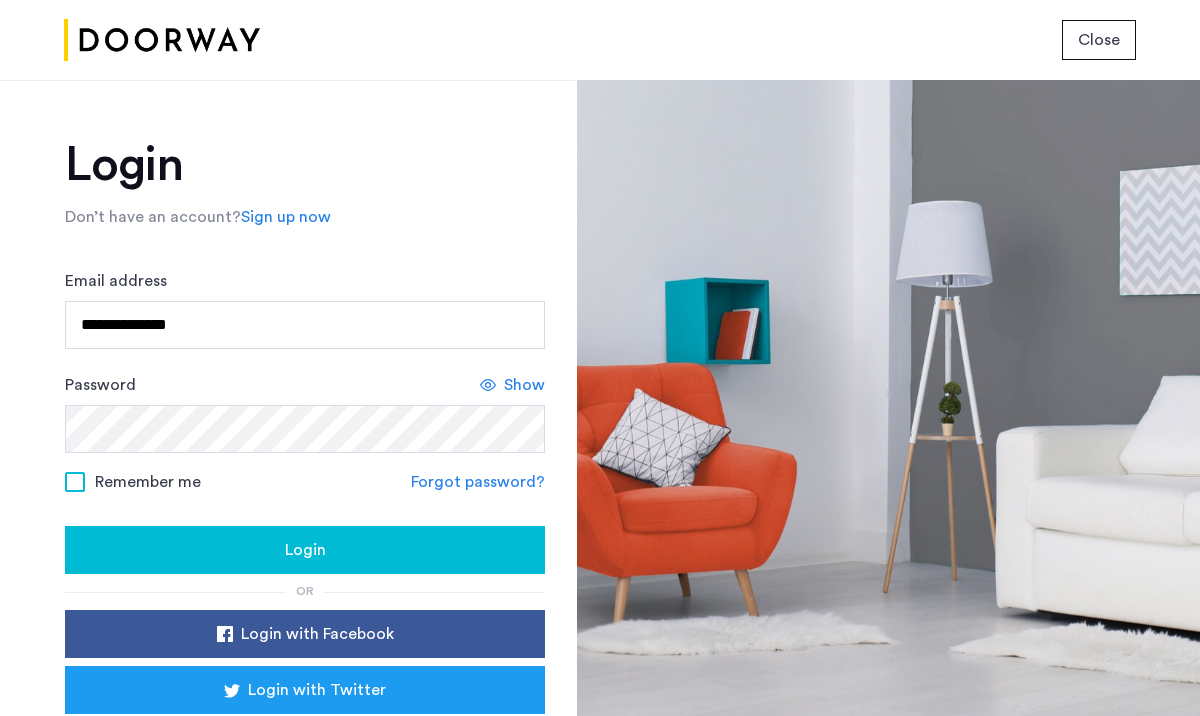 click on "Show" 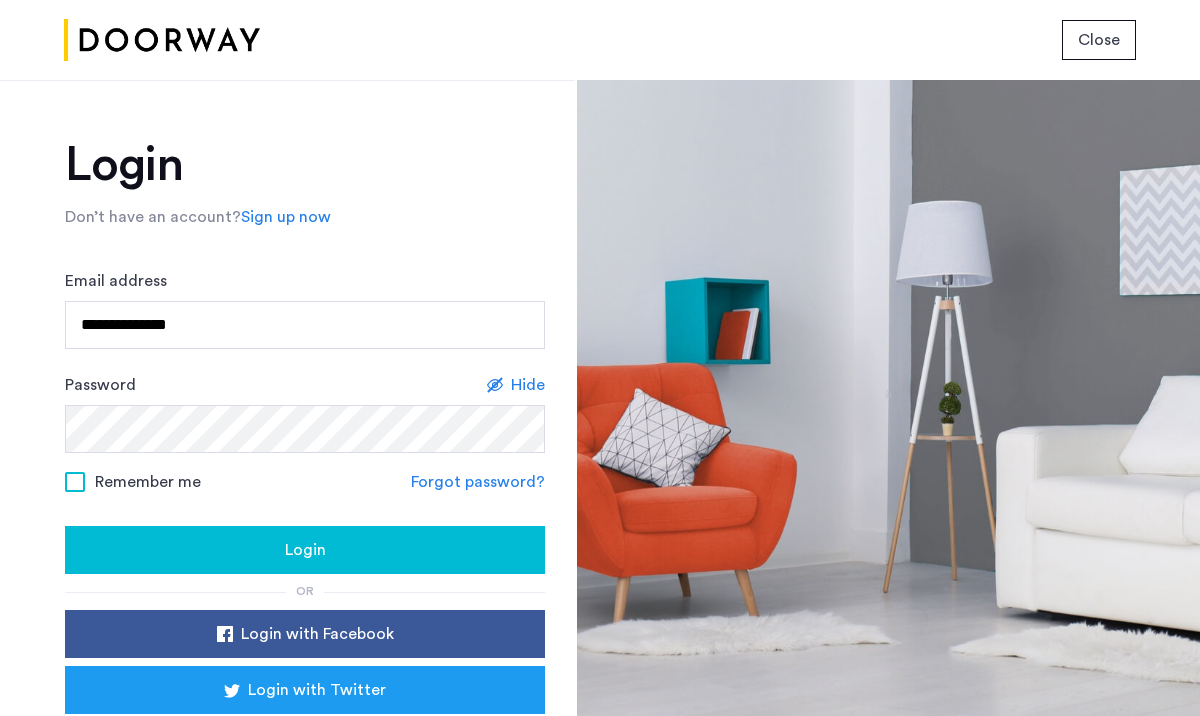 click 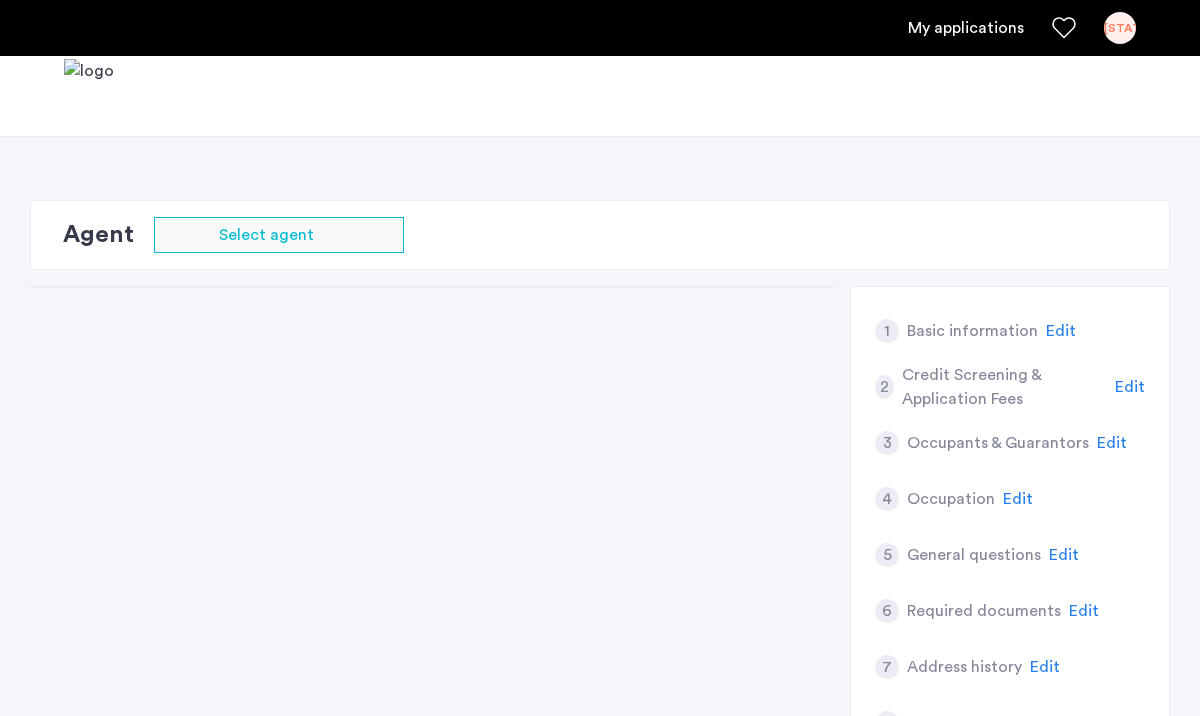 scroll, scrollTop: 0, scrollLeft: 0, axis: both 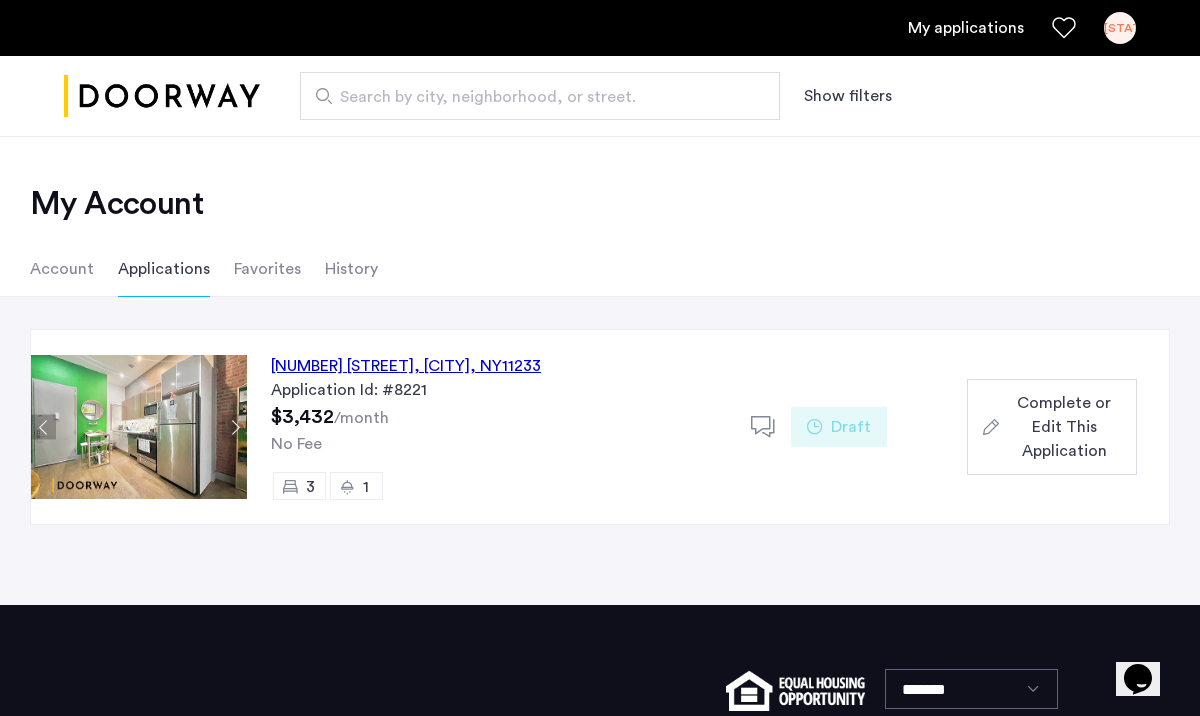 click on "Complete or Edit This Application" 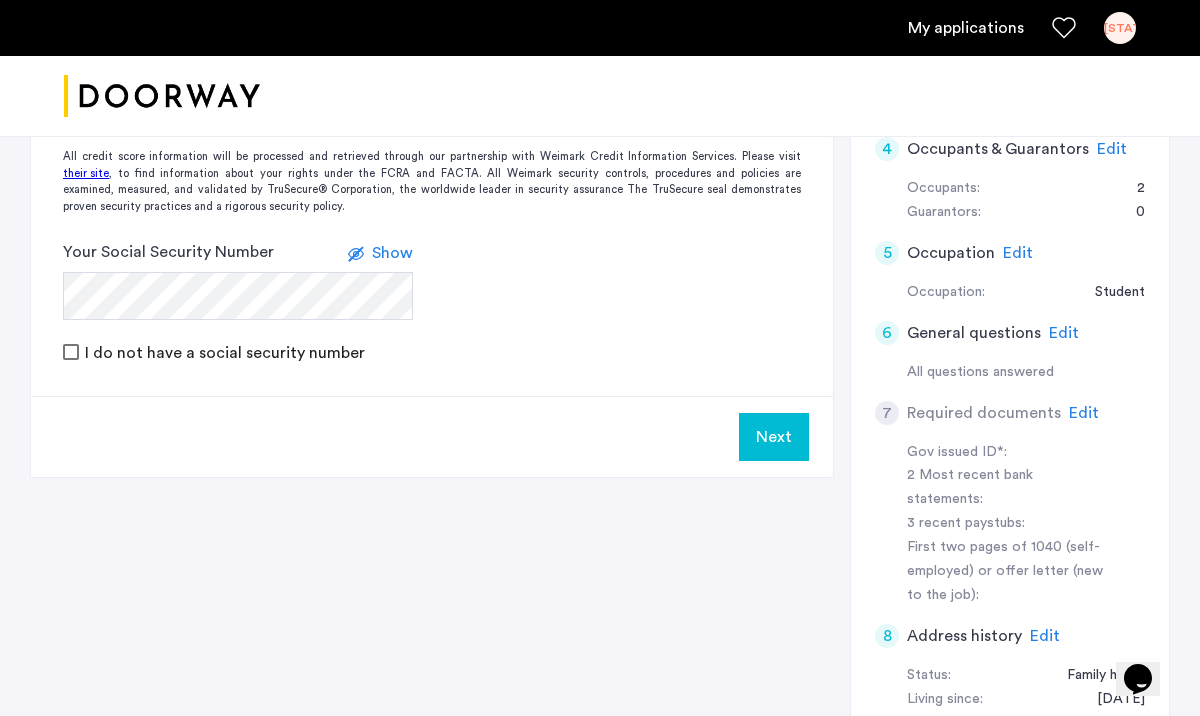 scroll, scrollTop: 597, scrollLeft: 0, axis: vertical 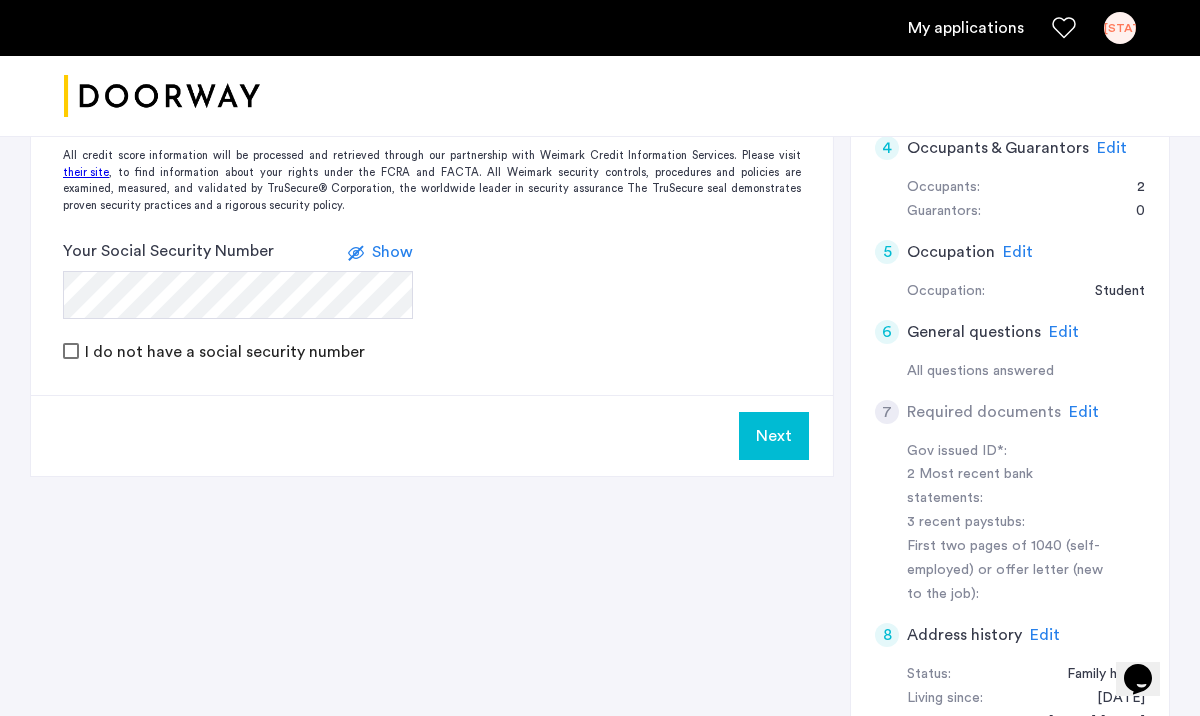 click on "Edit" 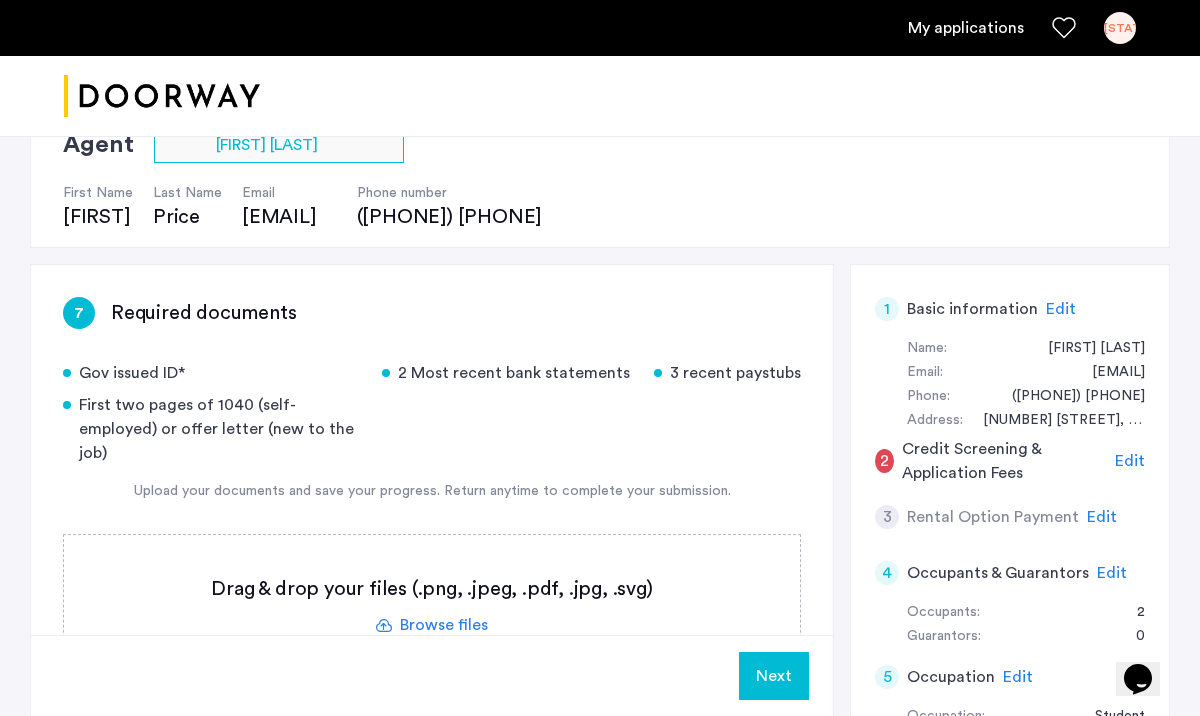 scroll, scrollTop: 178, scrollLeft: 0, axis: vertical 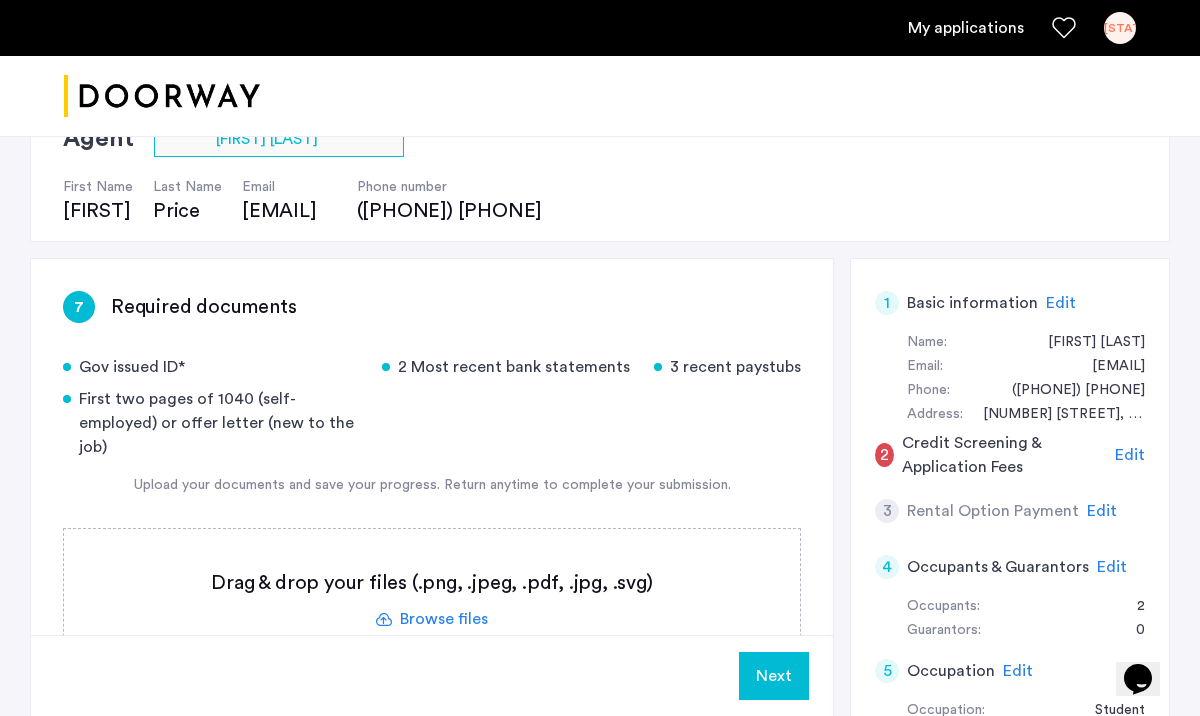 click on "My applications CH" at bounding box center (600, 28) 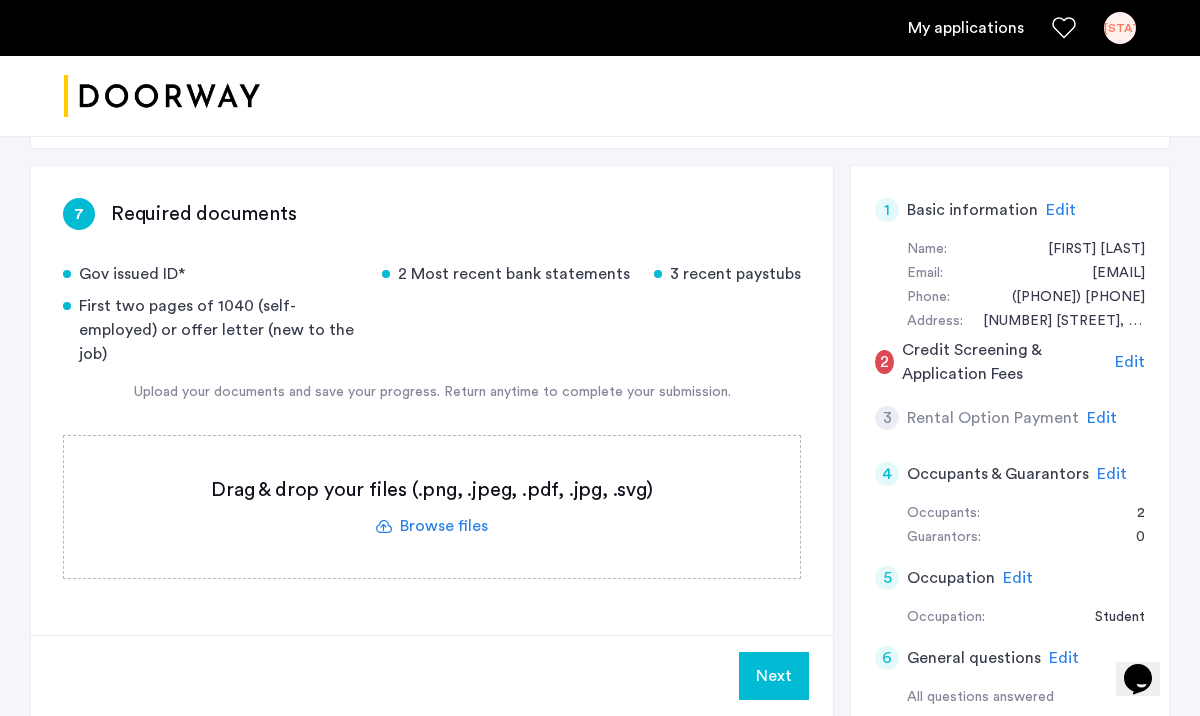 scroll, scrollTop: 295, scrollLeft: 0, axis: vertical 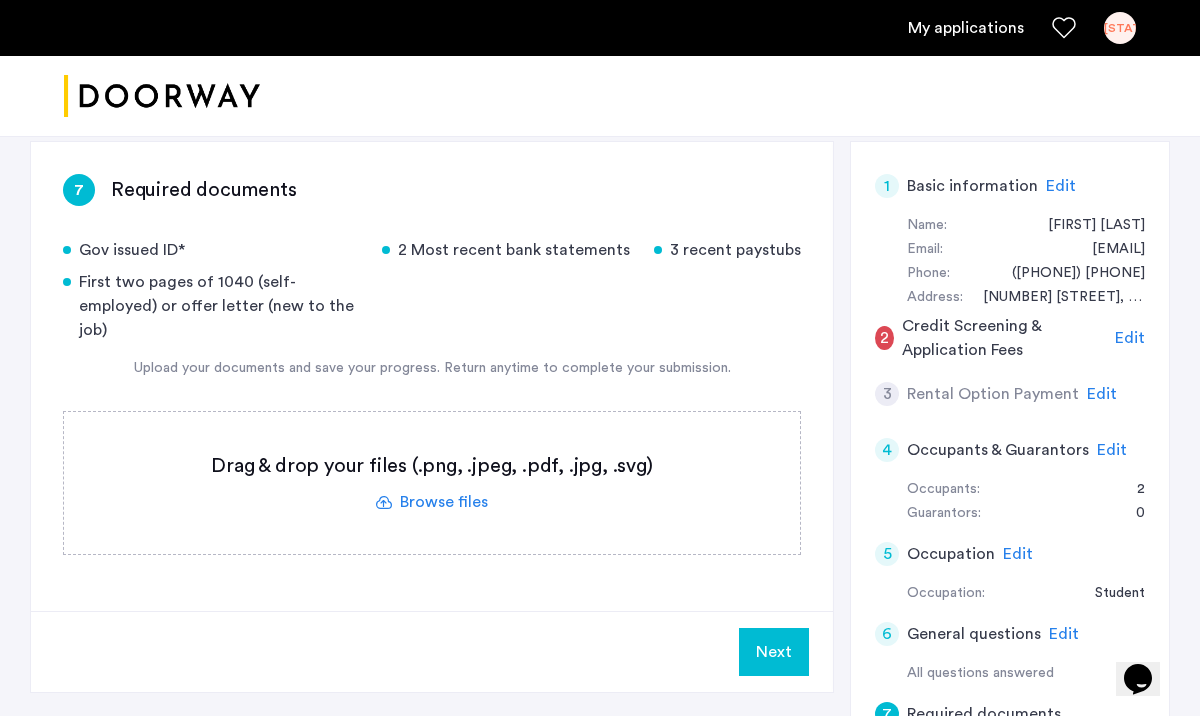click 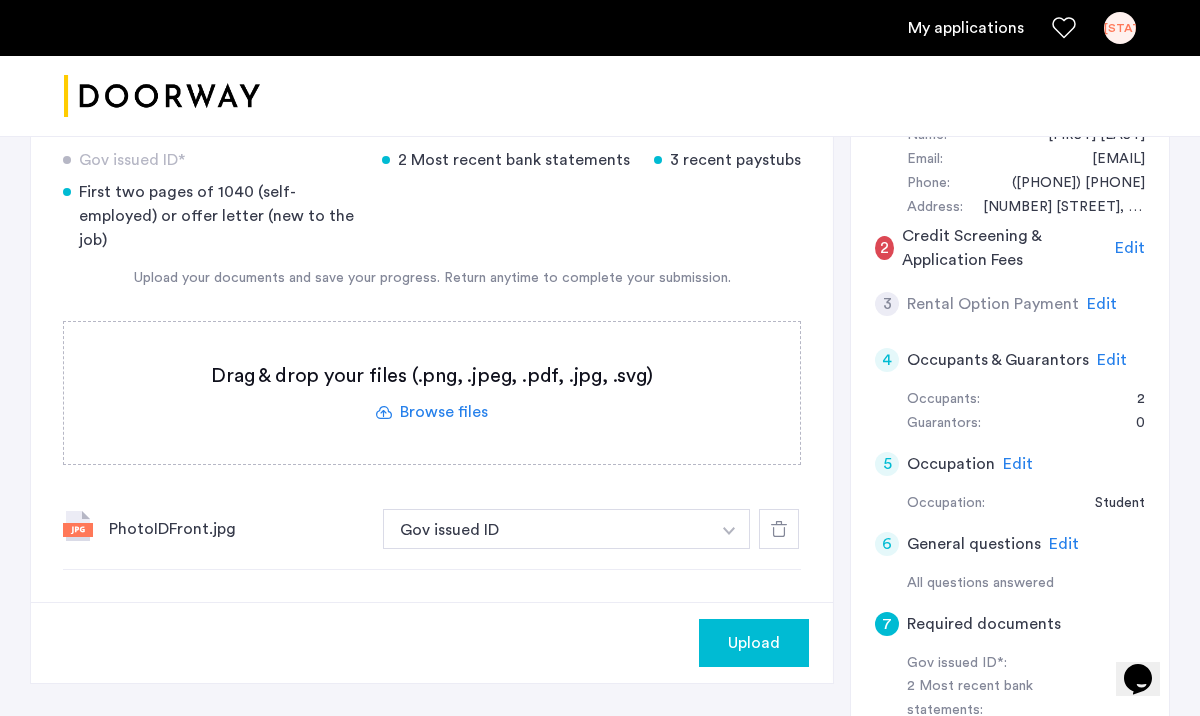 scroll, scrollTop: 401, scrollLeft: 0, axis: vertical 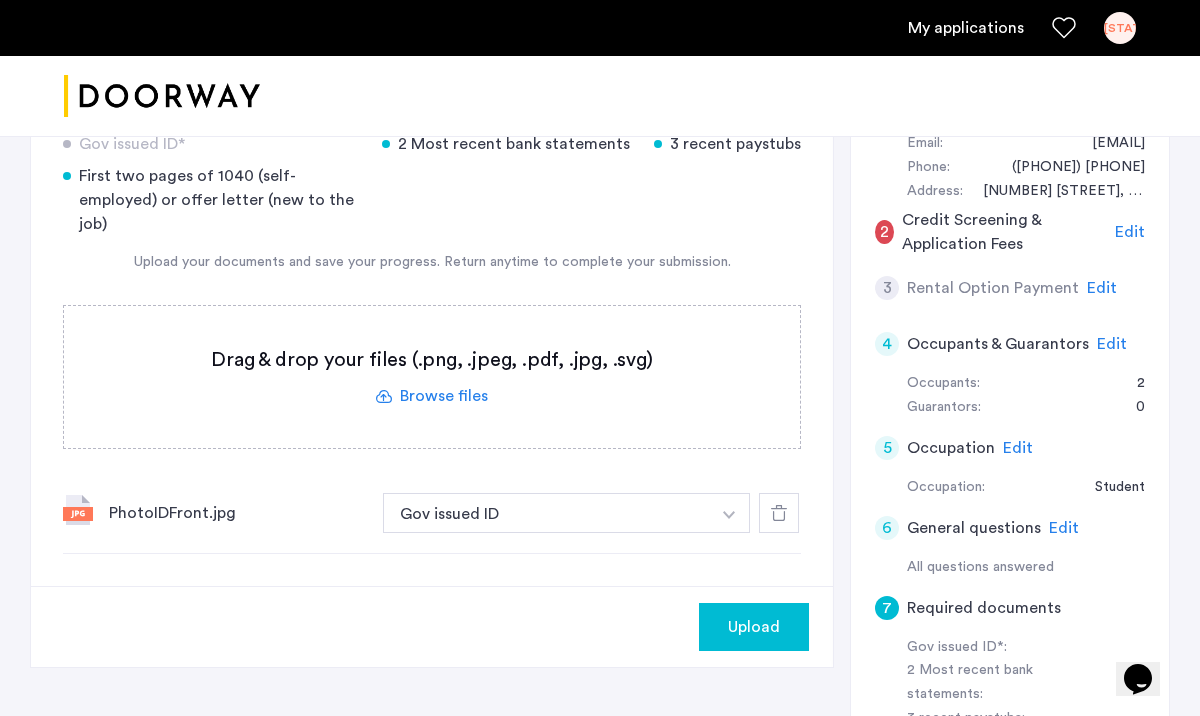 click 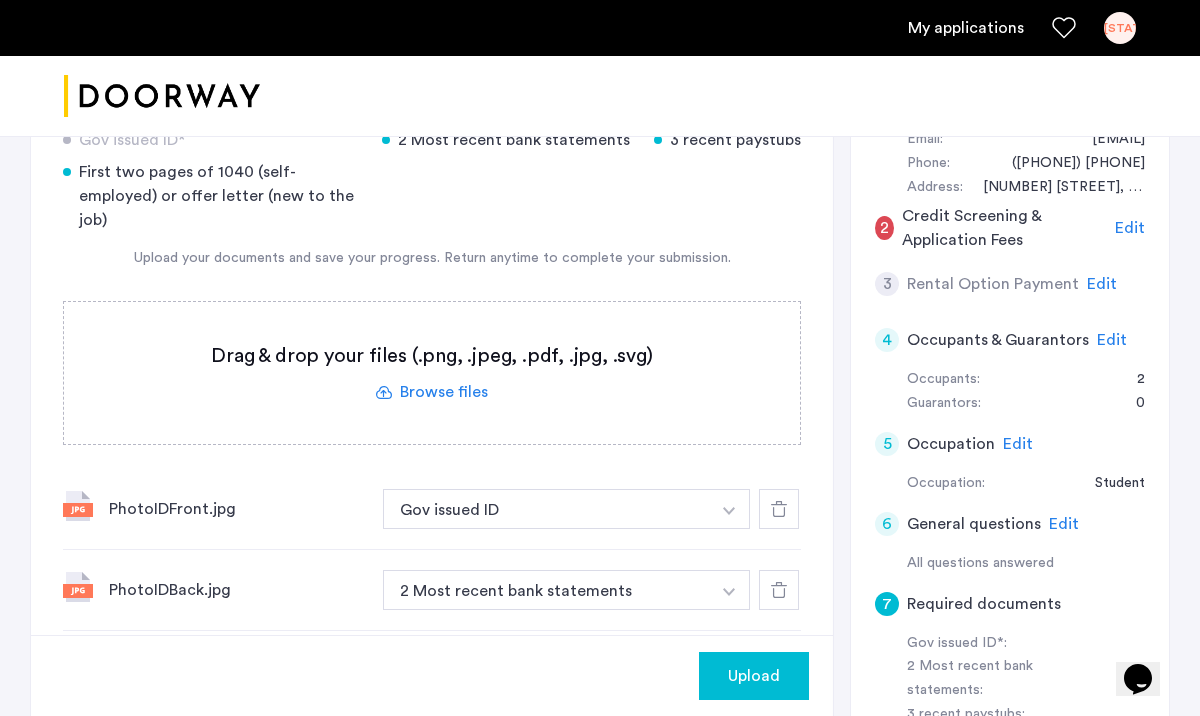 scroll, scrollTop: 390, scrollLeft: 0, axis: vertical 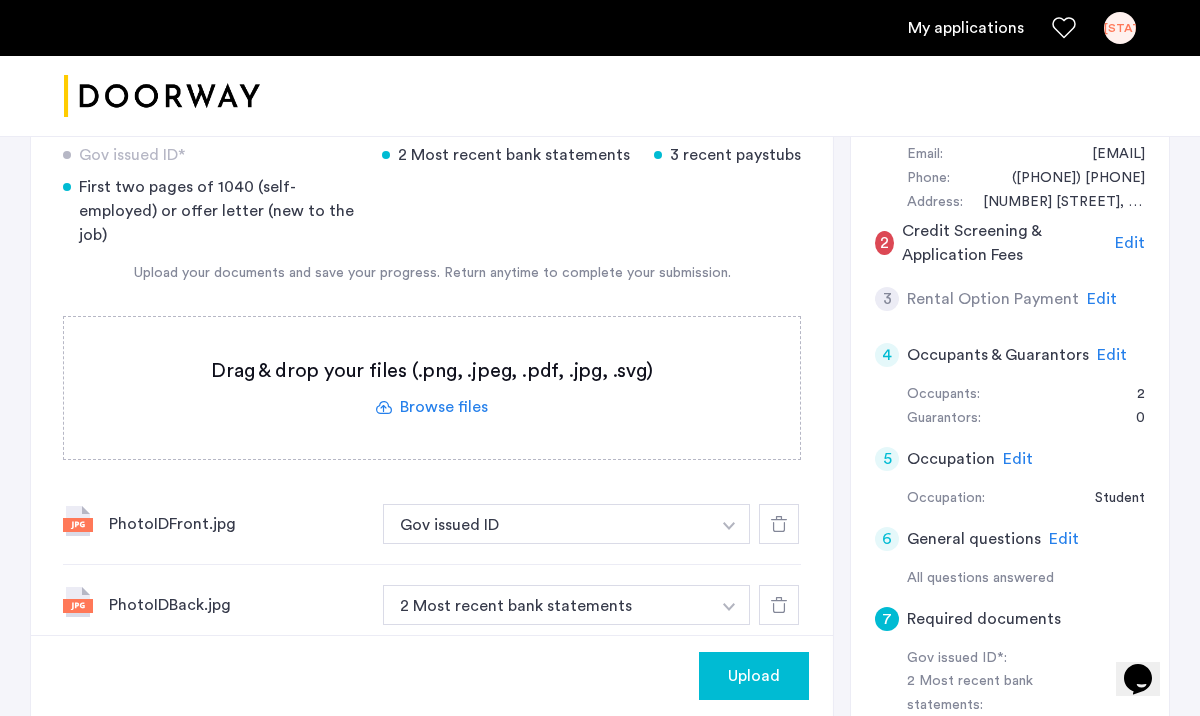 click 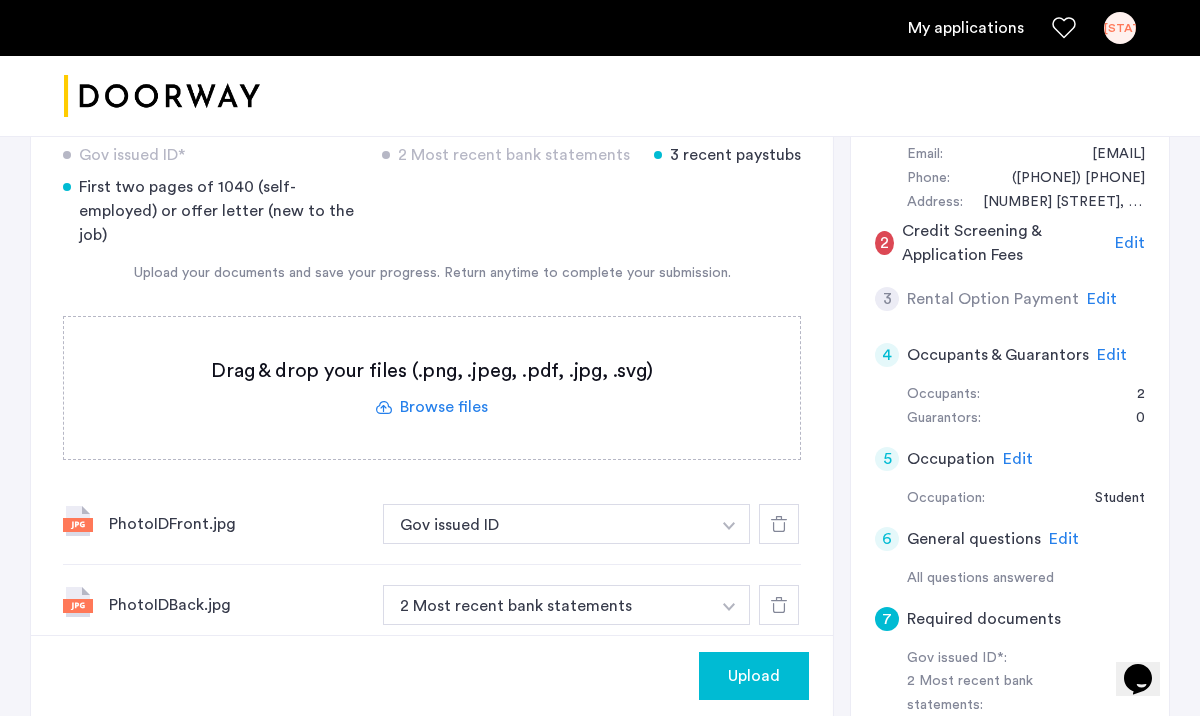click 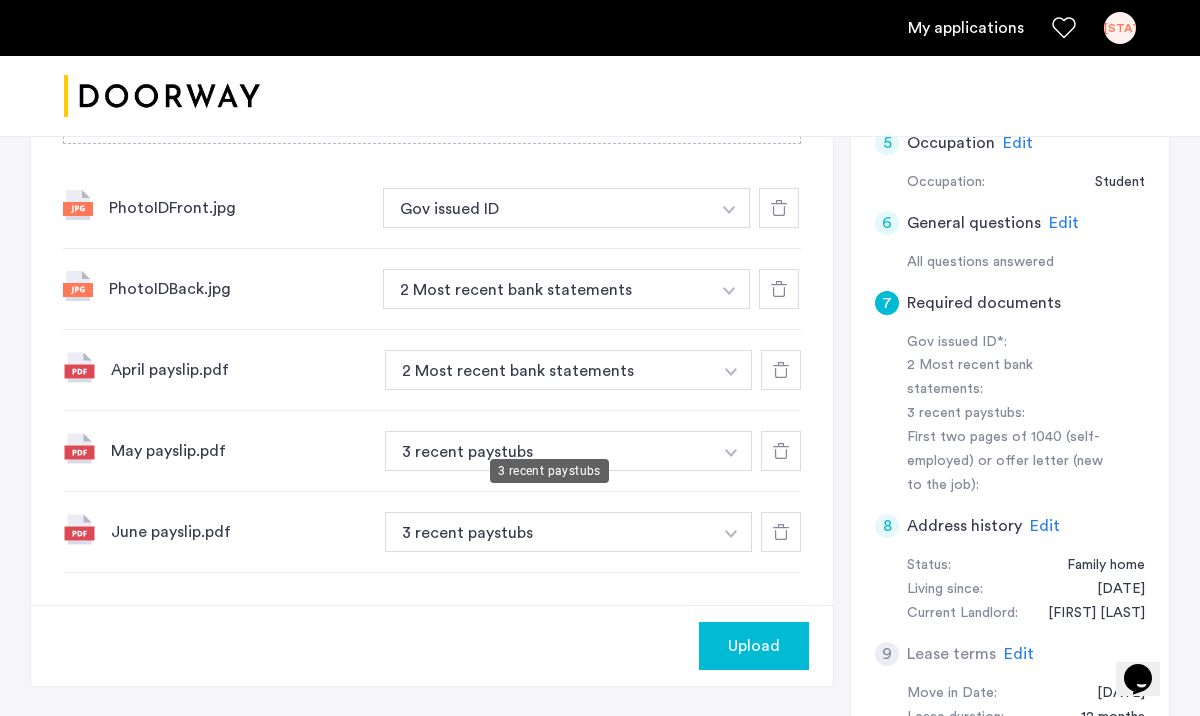 scroll, scrollTop: 710, scrollLeft: 0, axis: vertical 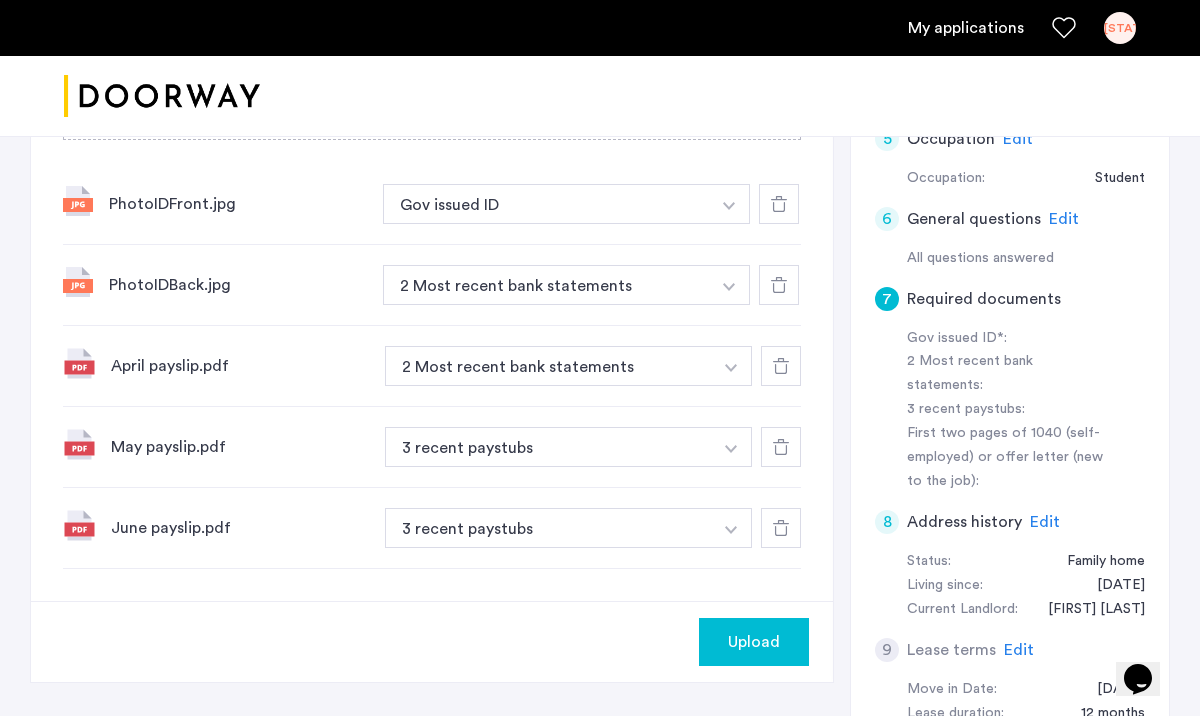 click at bounding box center (729, 204) 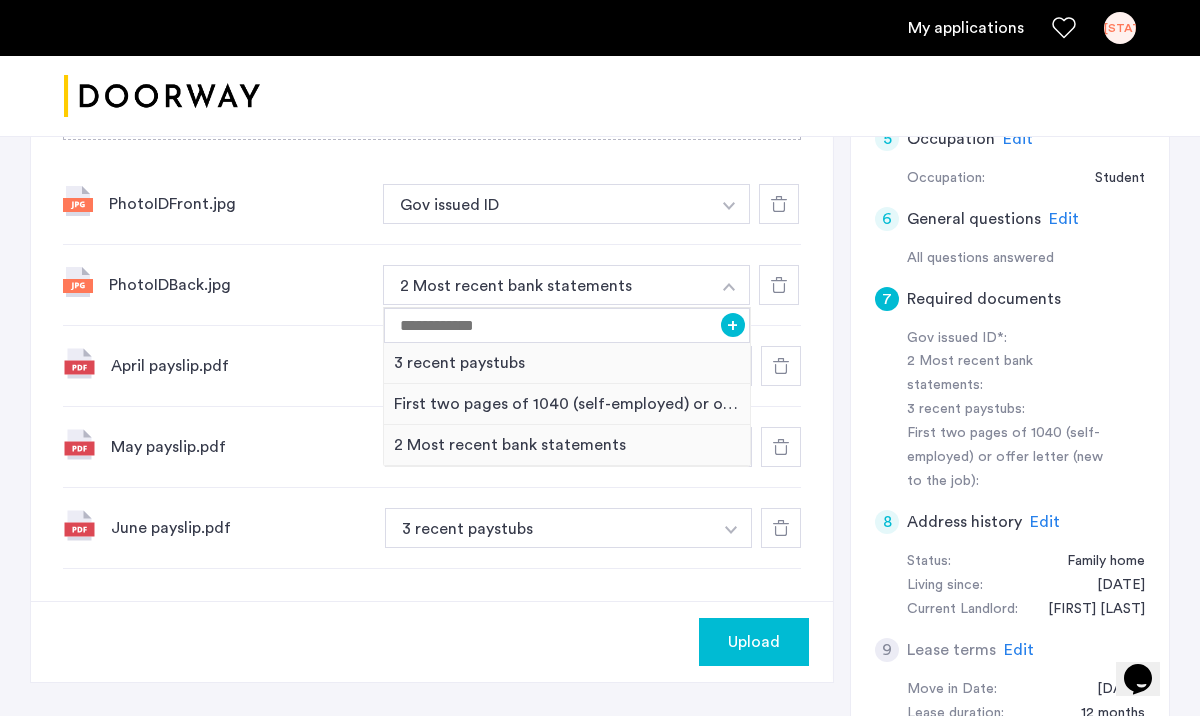 click on "2 Most recent bank statements + 3 recent paystubs First two pages of 1040 (self-employed) or offer letter (new to the job) 2 Most recent bank statements" 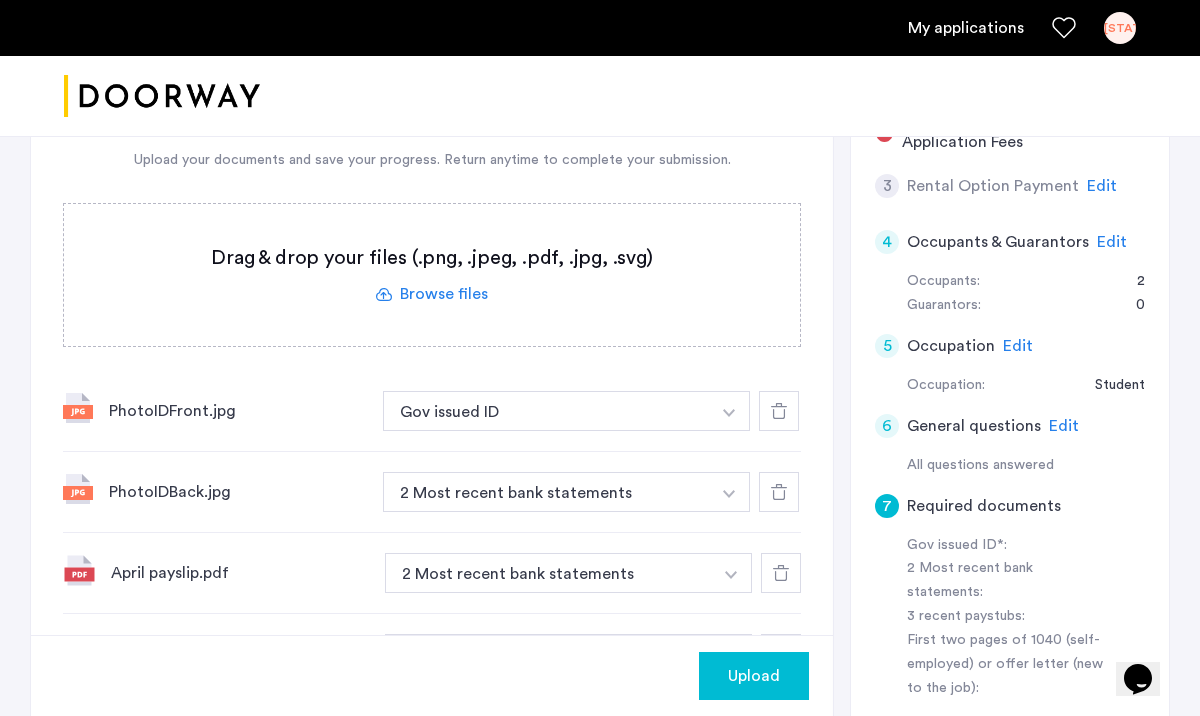 scroll, scrollTop: 489, scrollLeft: 0, axis: vertical 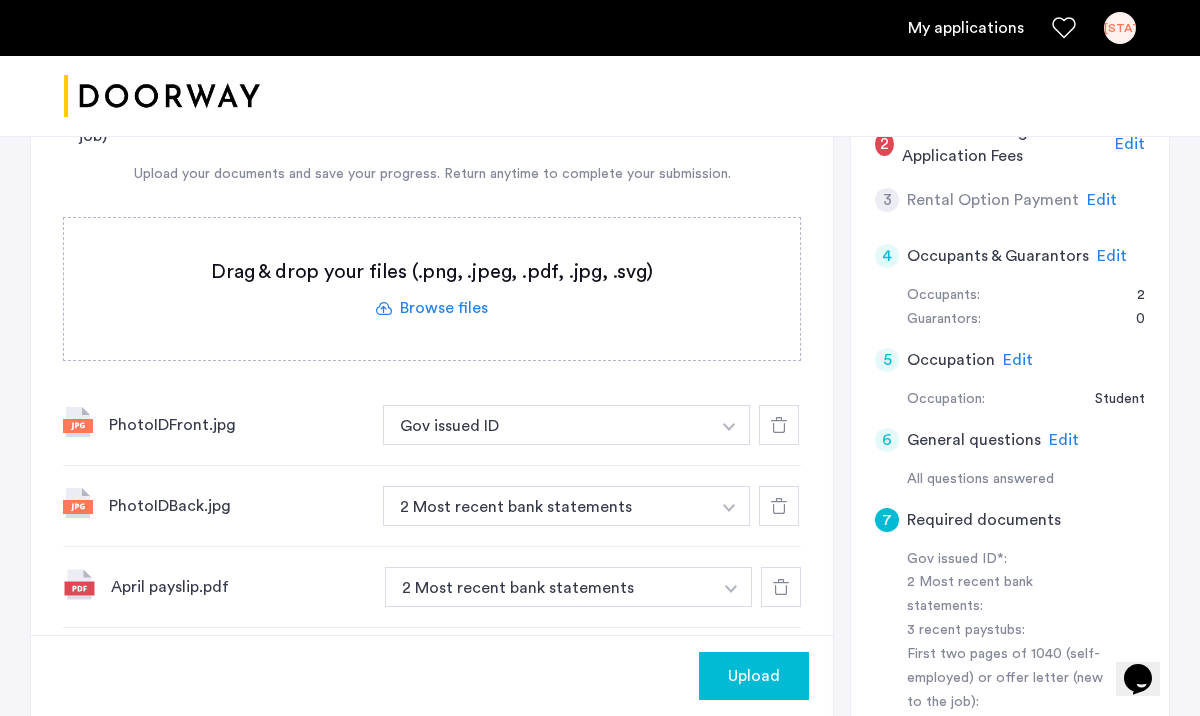 click 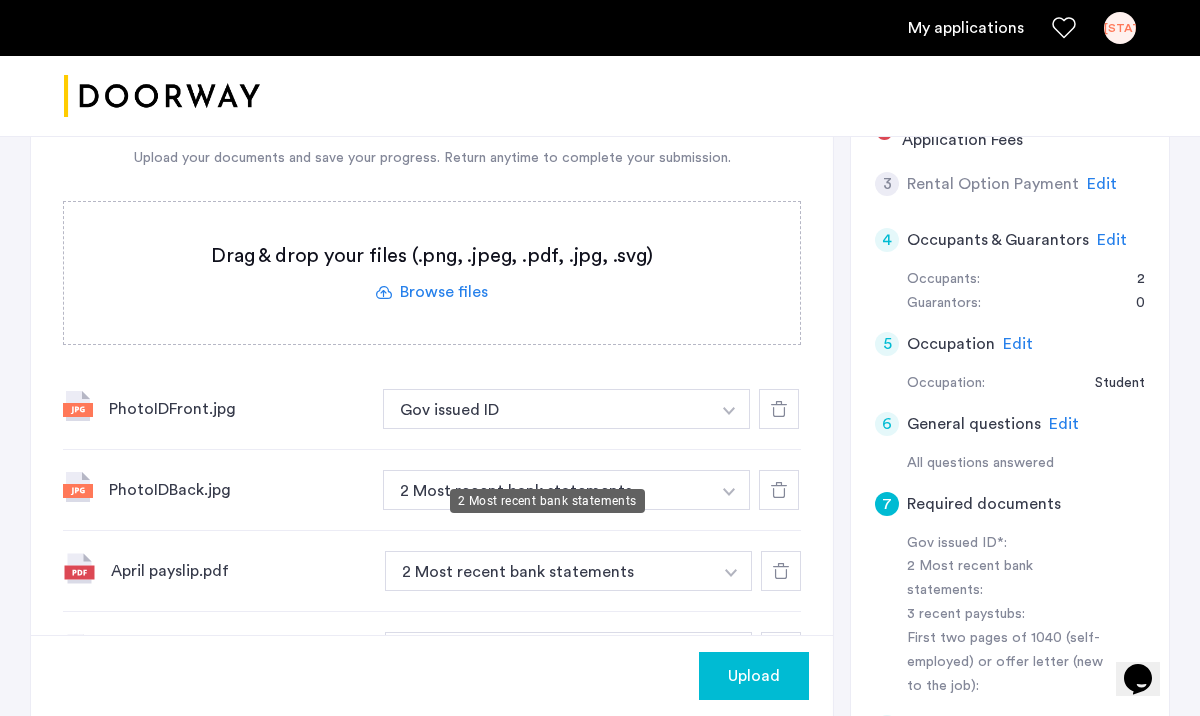 scroll, scrollTop: 504, scrollLeft: 0, axis: vertical 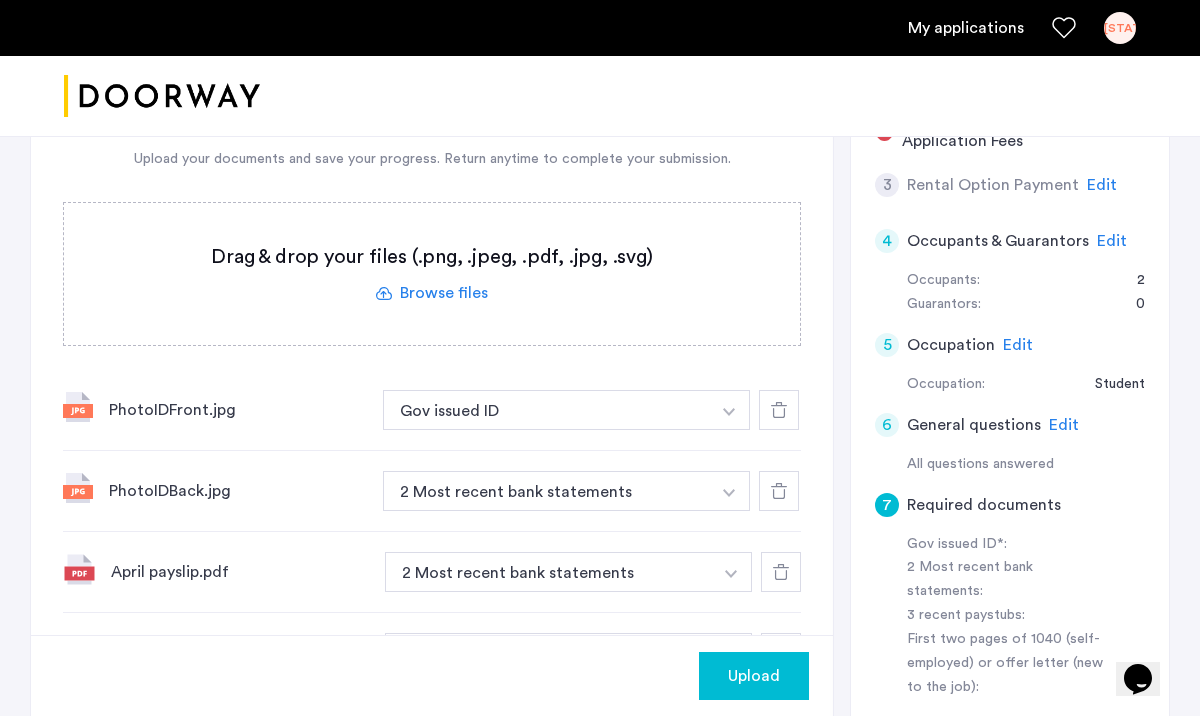 click 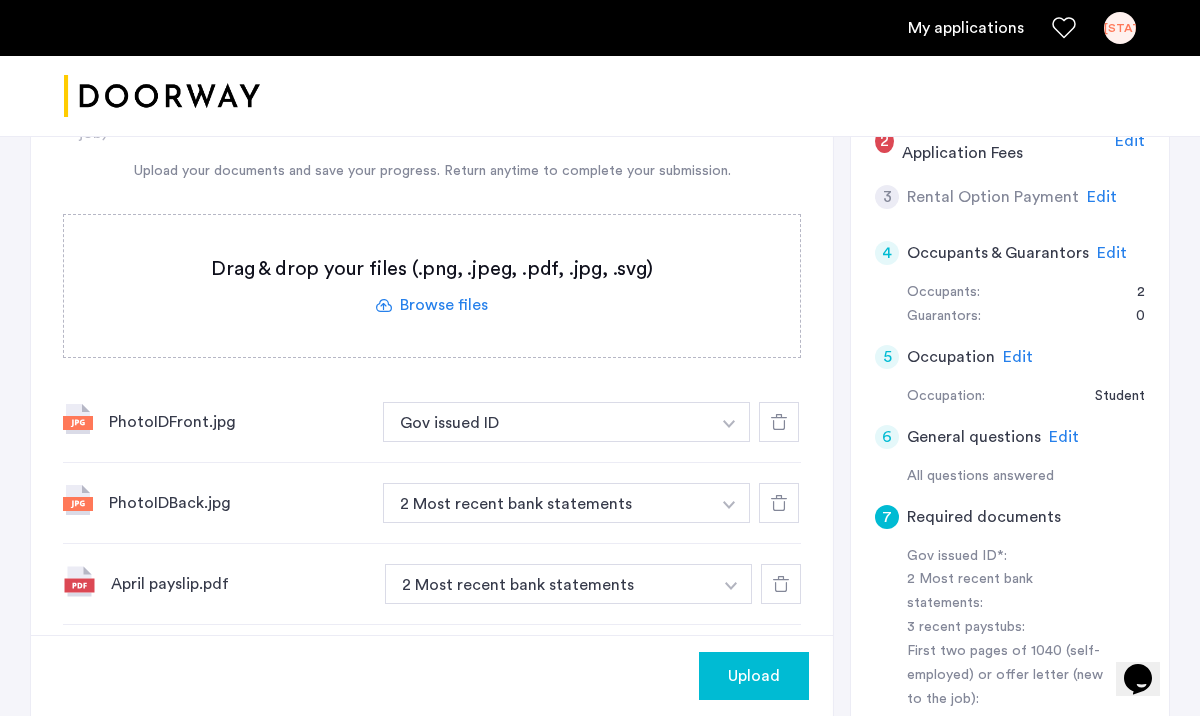 scroll, scrollTop: 497, scrollLeft: 0, axis: vertical 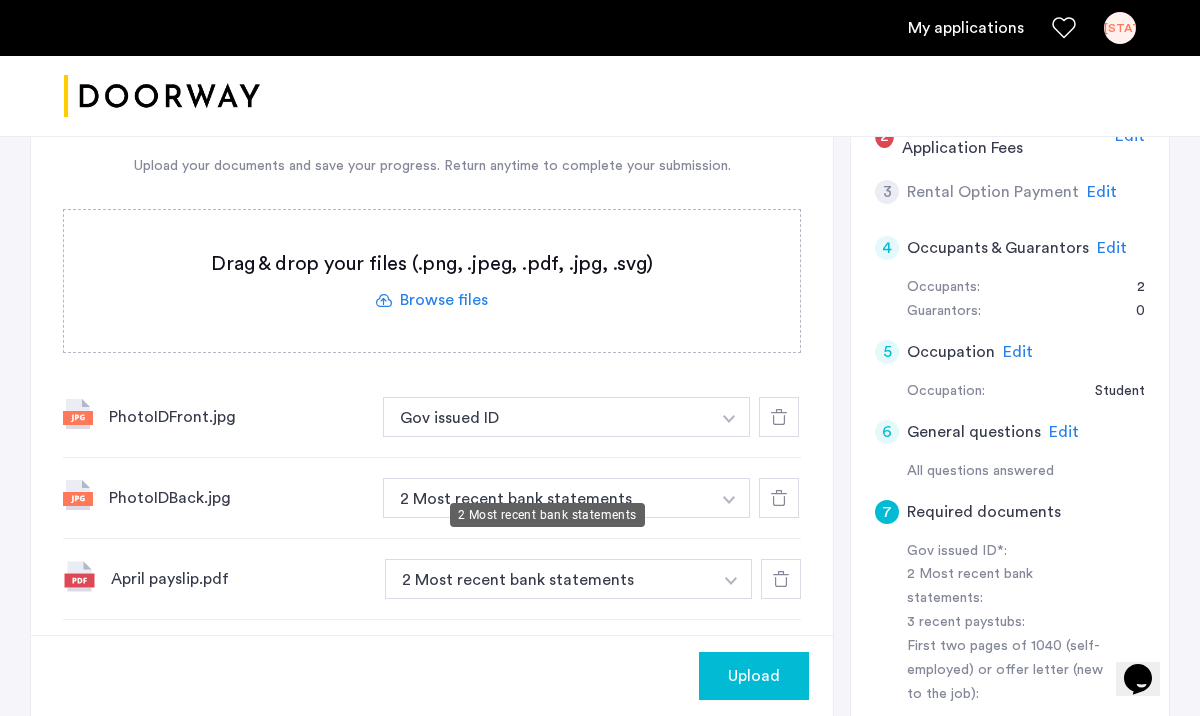 click on "2 Most recent bank statements" at bounding box center [546, 498] 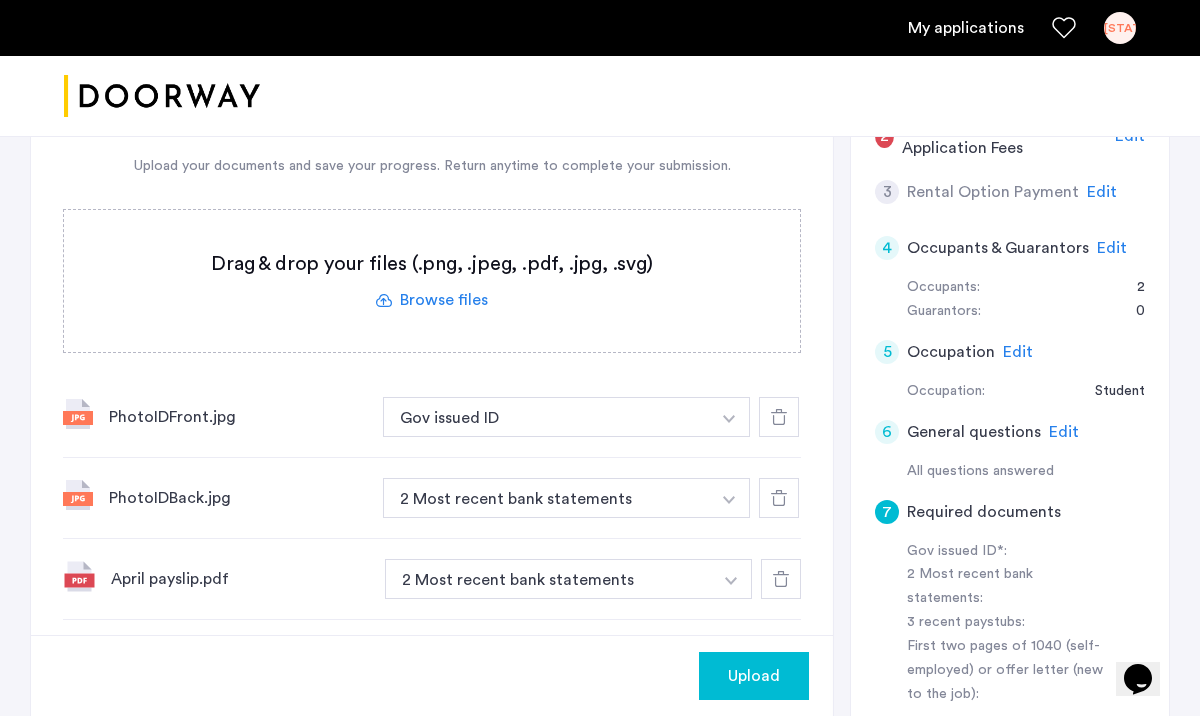 click on "2 Most recent bank statements" at bounding box center [546, 498] 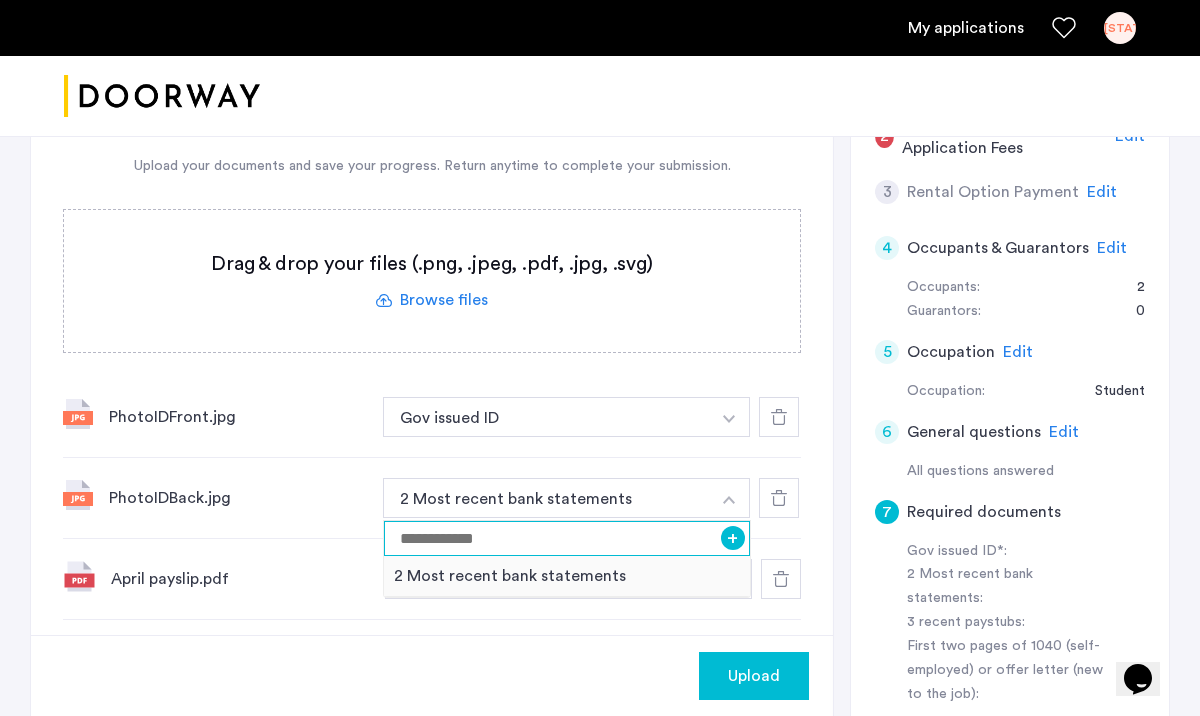 click at bounding box center (567, 538) 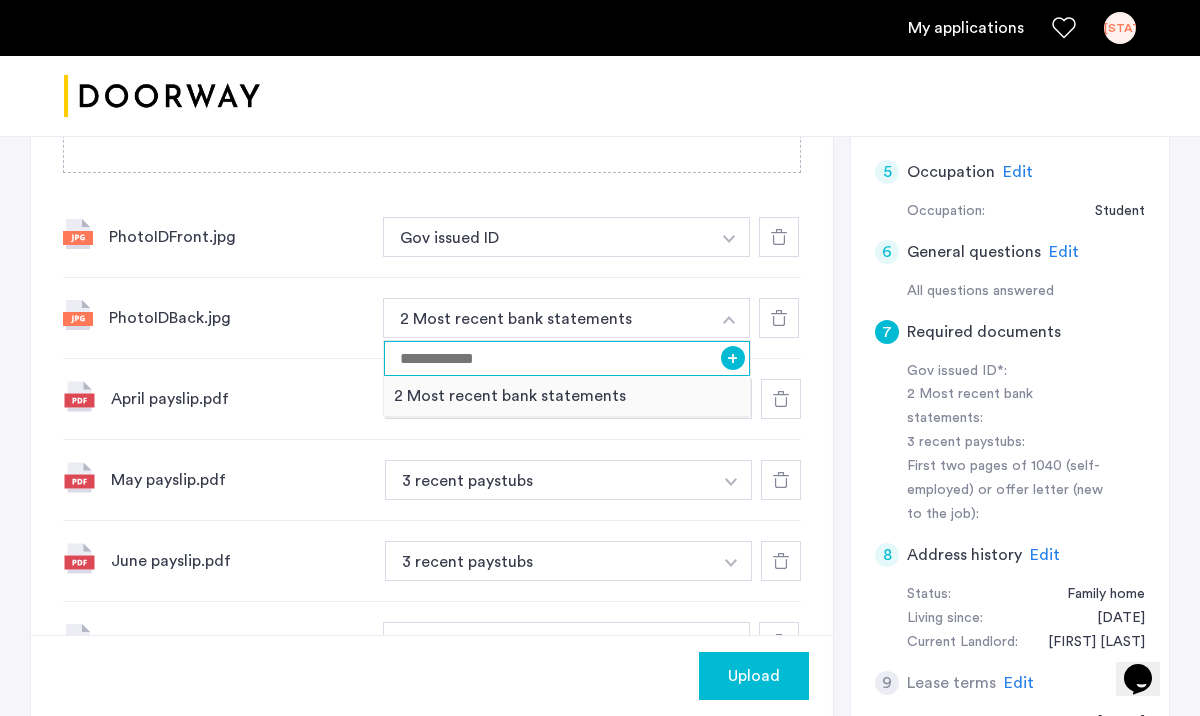 scroll, scrollTop: 675, scrollLeft: 0, axis: vertical 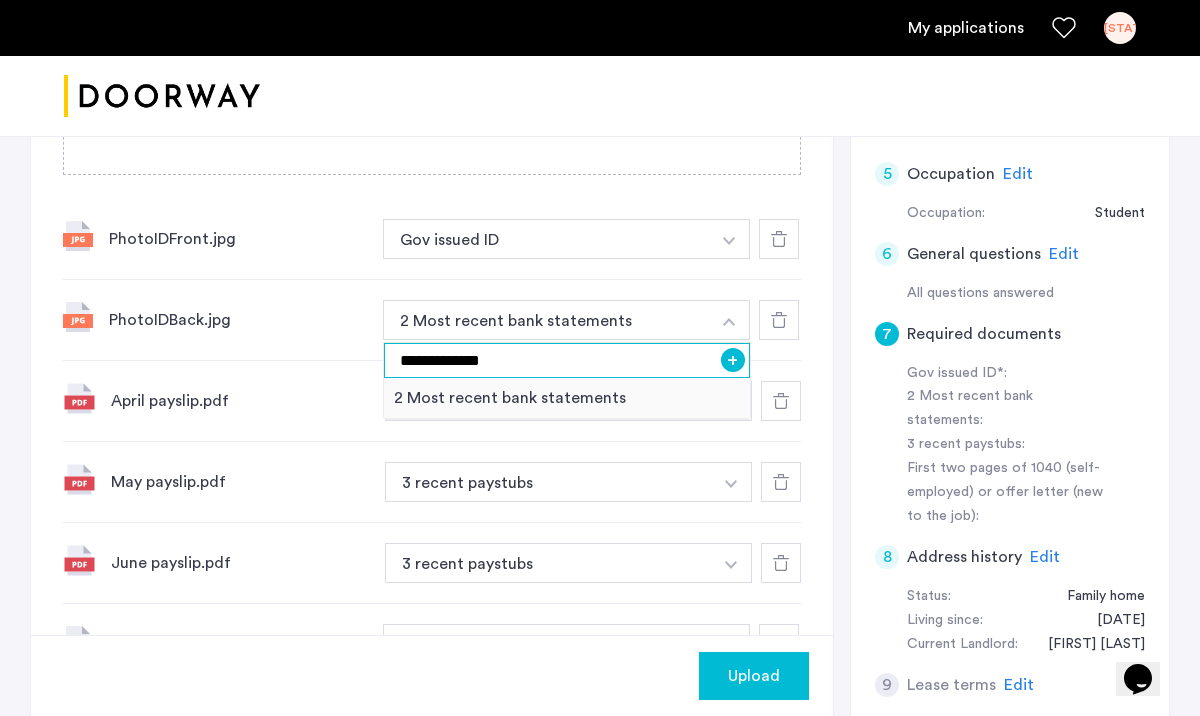 type on "**********" 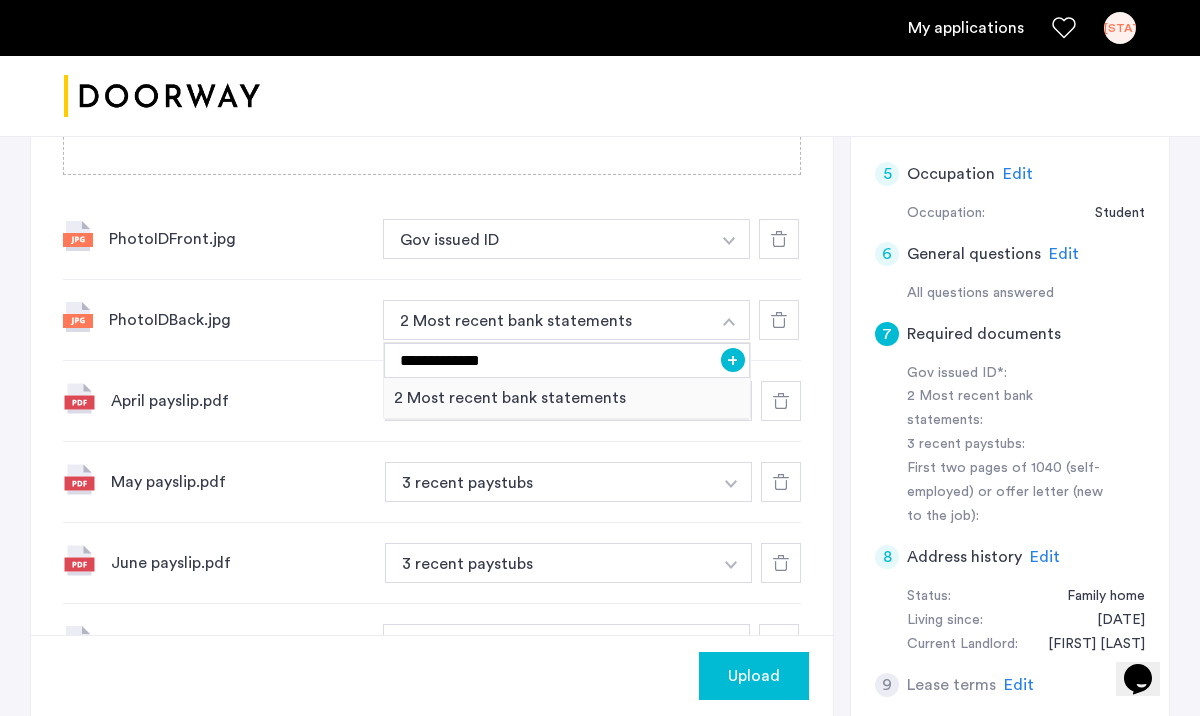 click on "+" at bounding box center (733, 360) 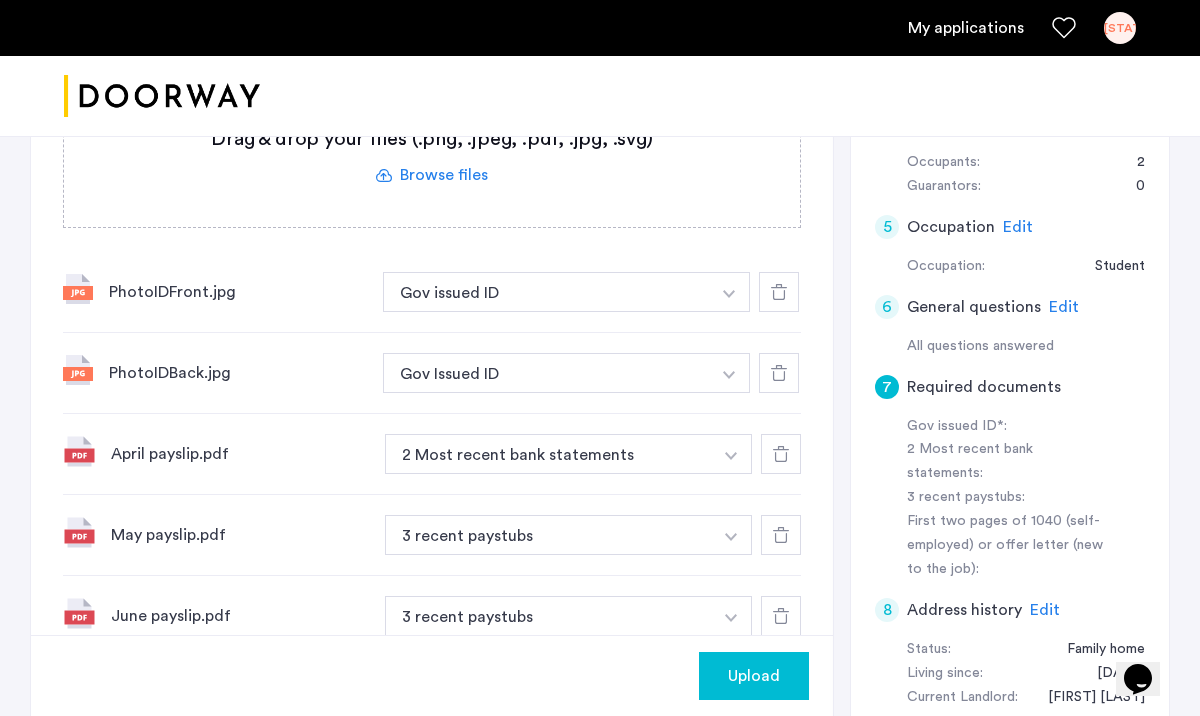 scroll, scrollTop: 863, scrollLeft: 0, axis: vertical 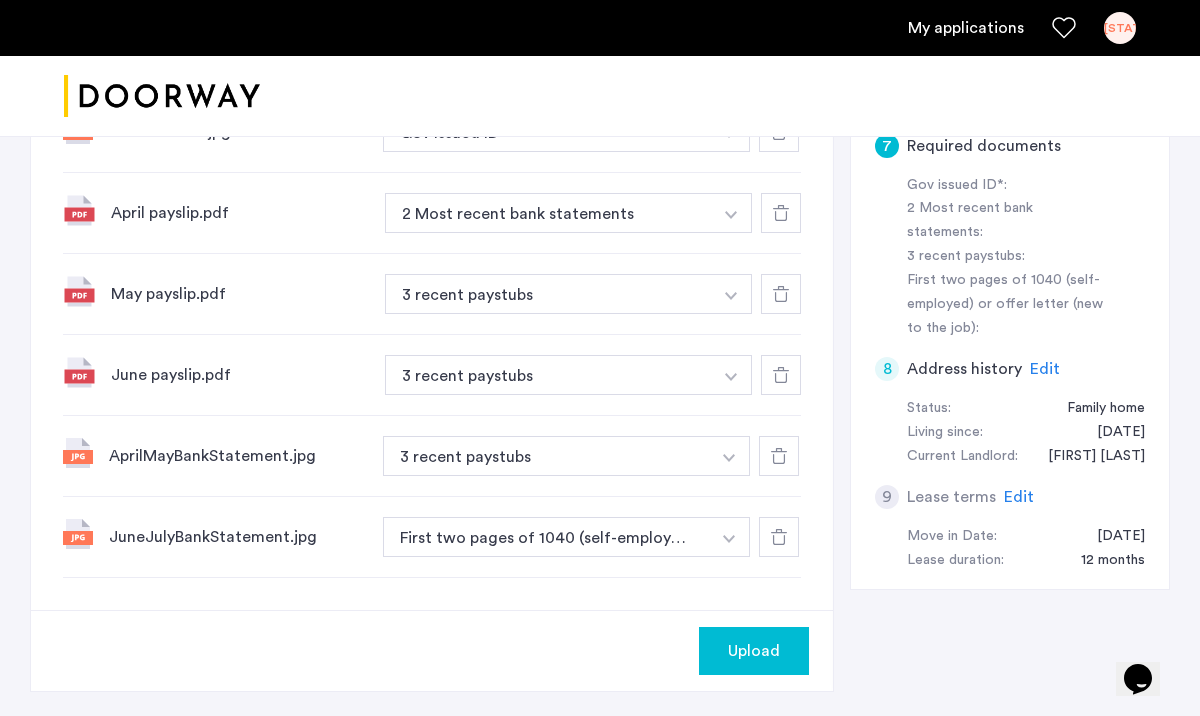 click at bounding box center (729, 51) 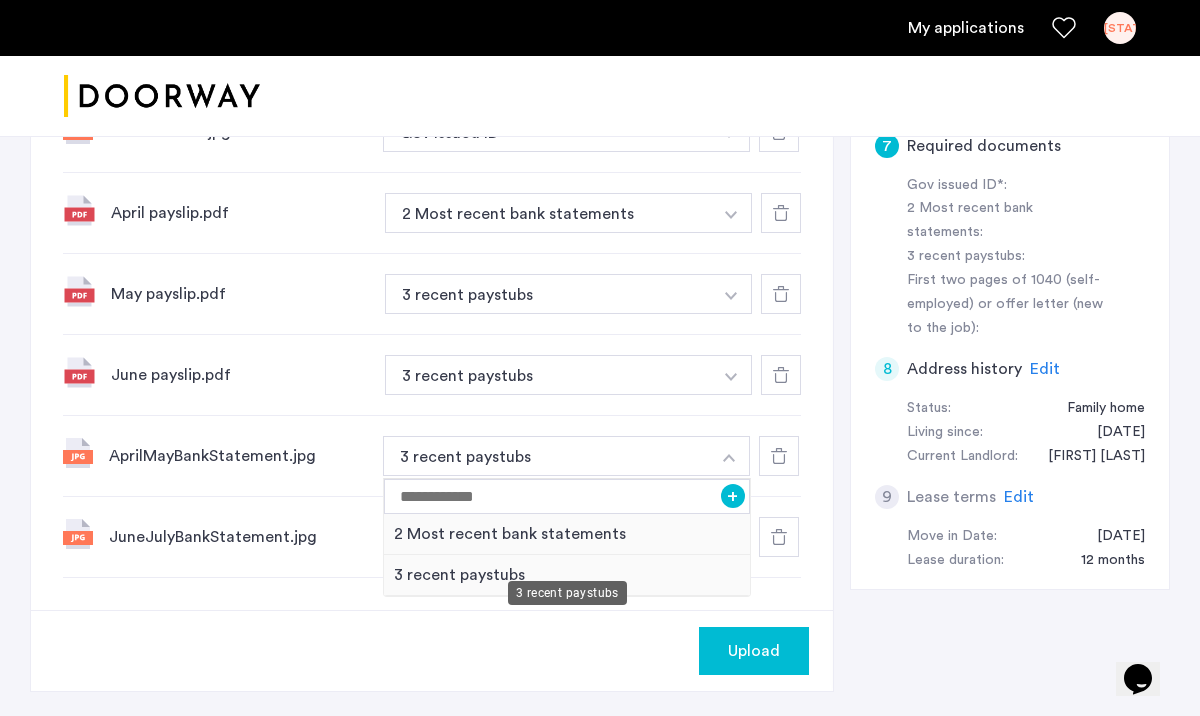 click on "3 recent paystubs" at bounding box center [567, 575] 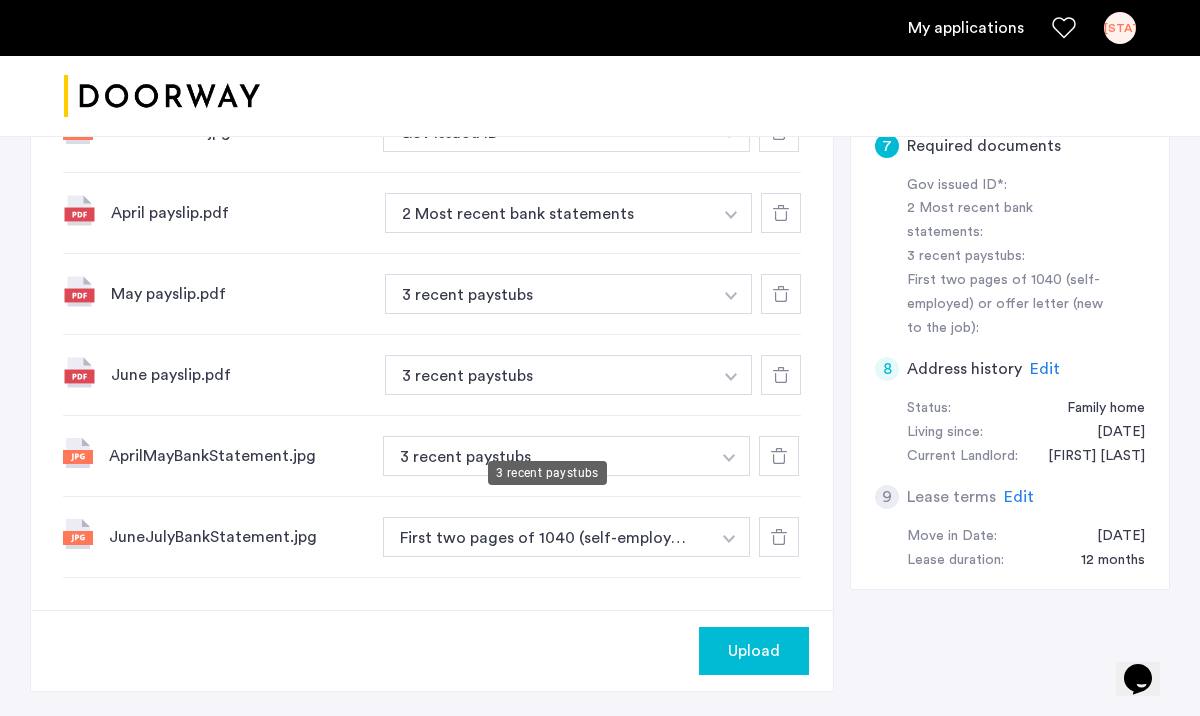 click on "3 recent paystubs" at bounding box center [548, 294] 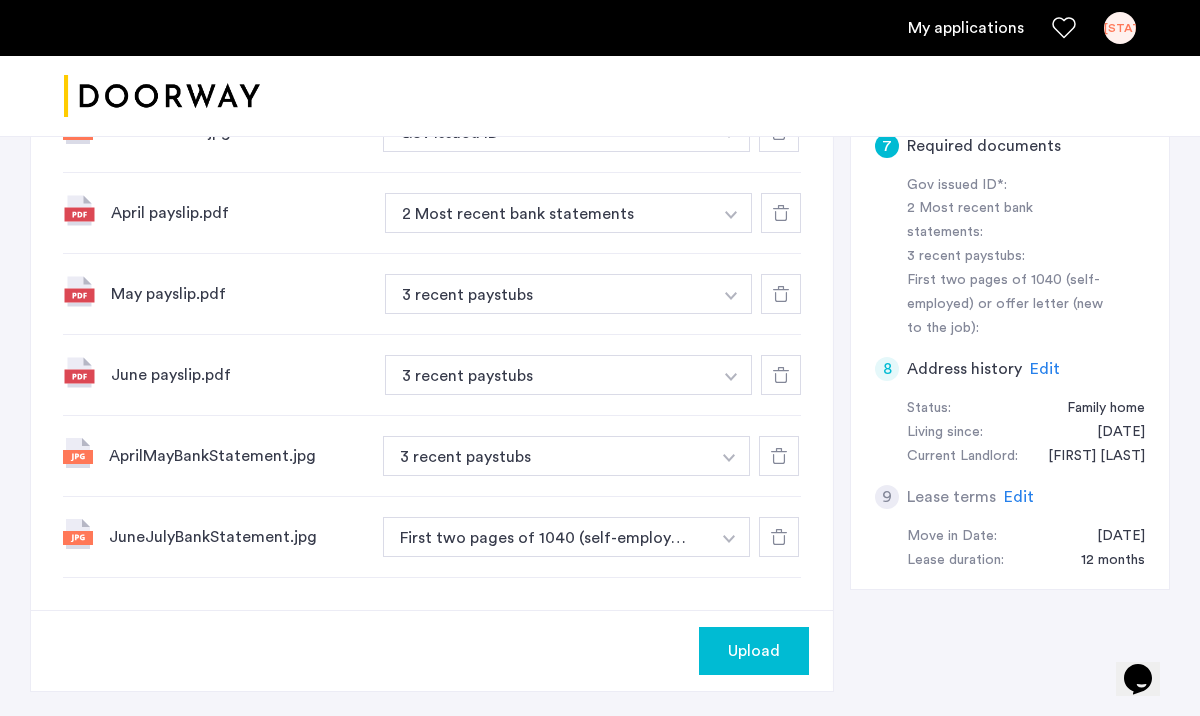 click at bounding box center (729, 51) 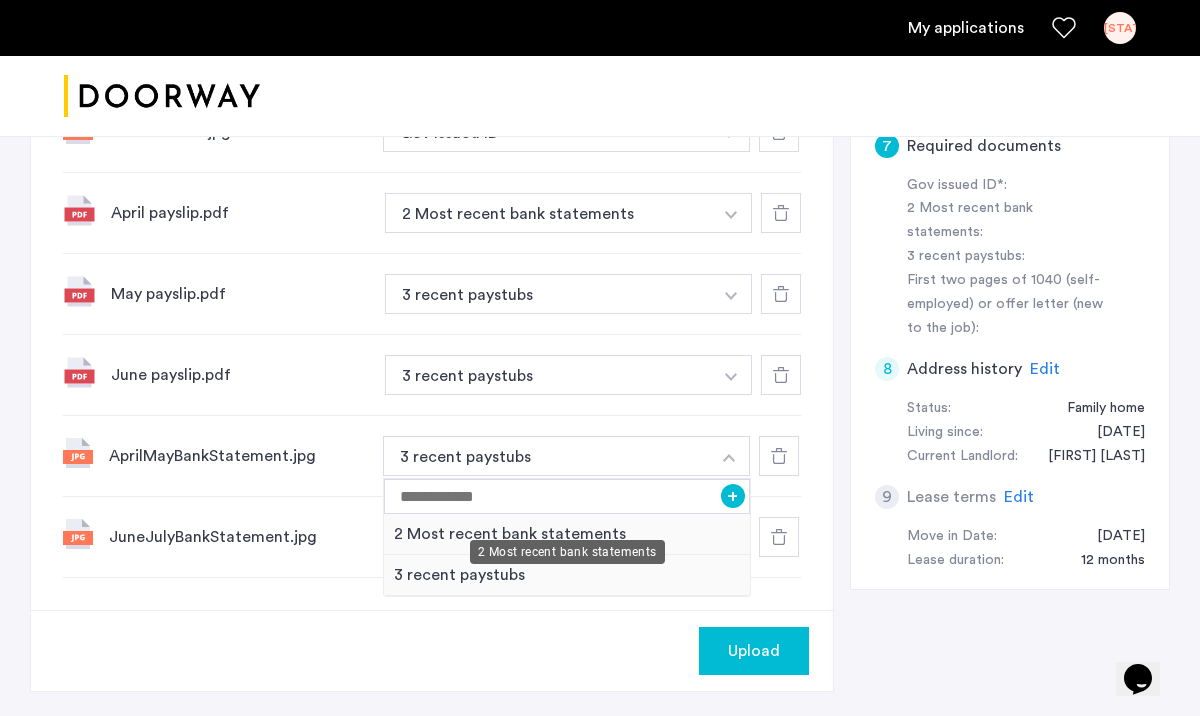 click on "2 Most recent bank statements" at bounding box center (567, 534) 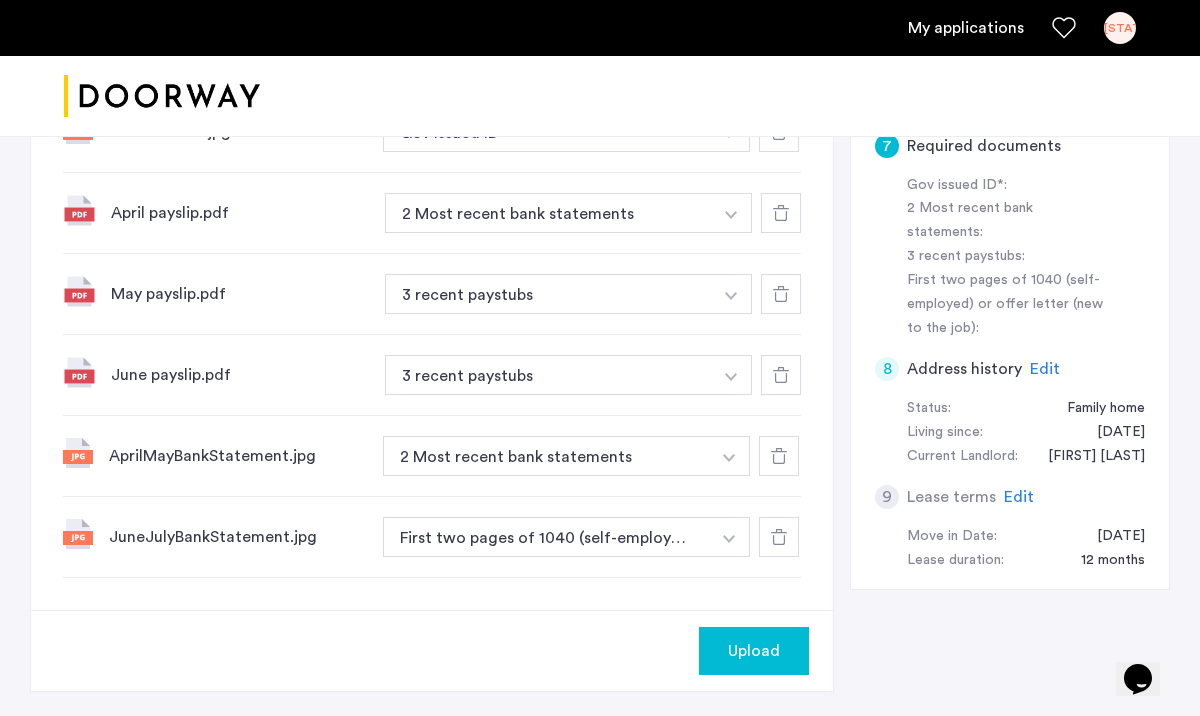 click at bounding box center [729, 51] 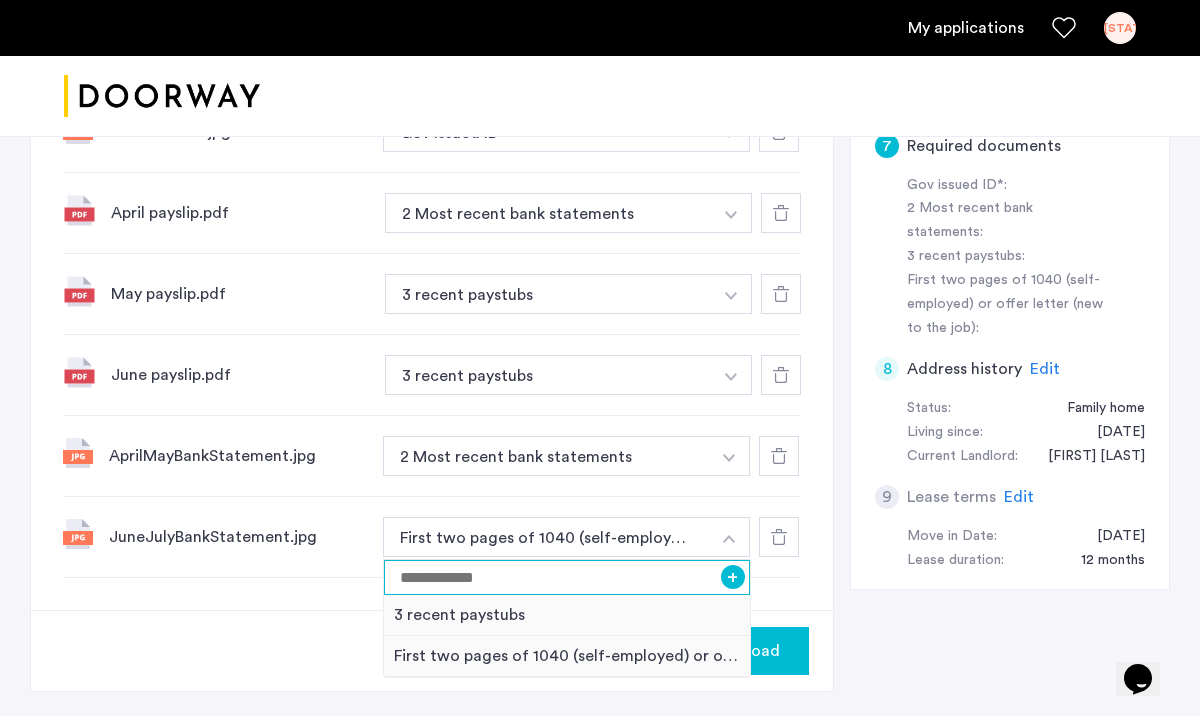 click at bounding box center [567, 577] 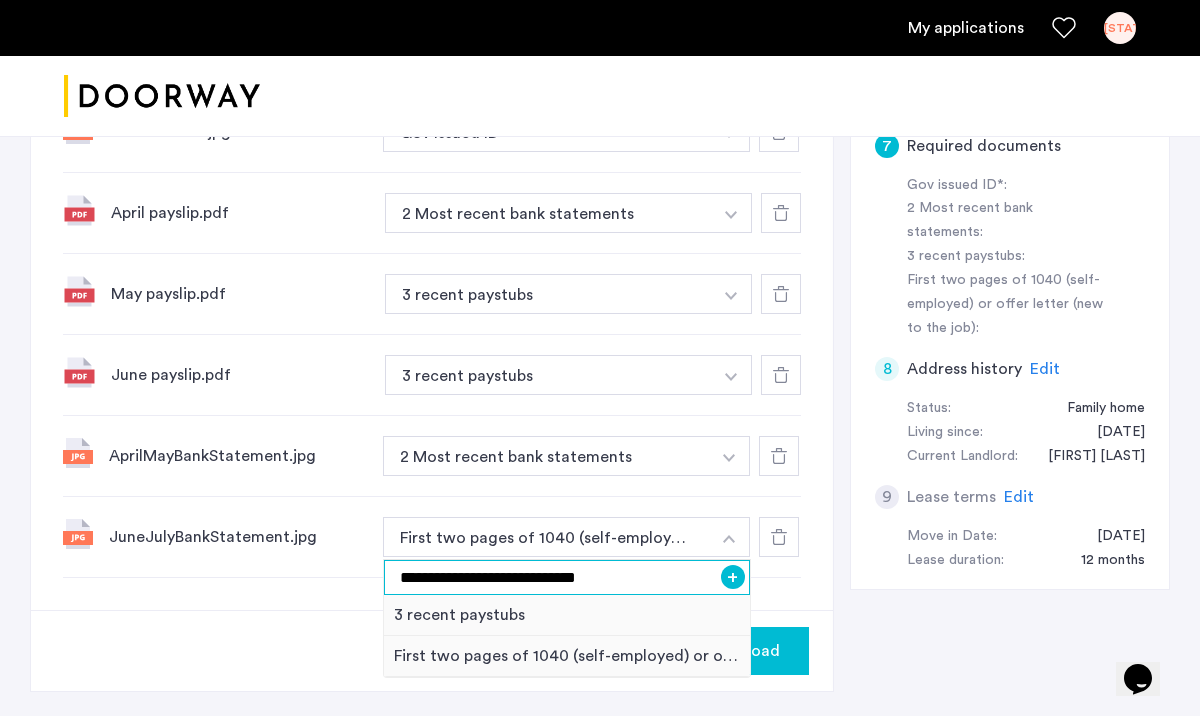 type on "**********" 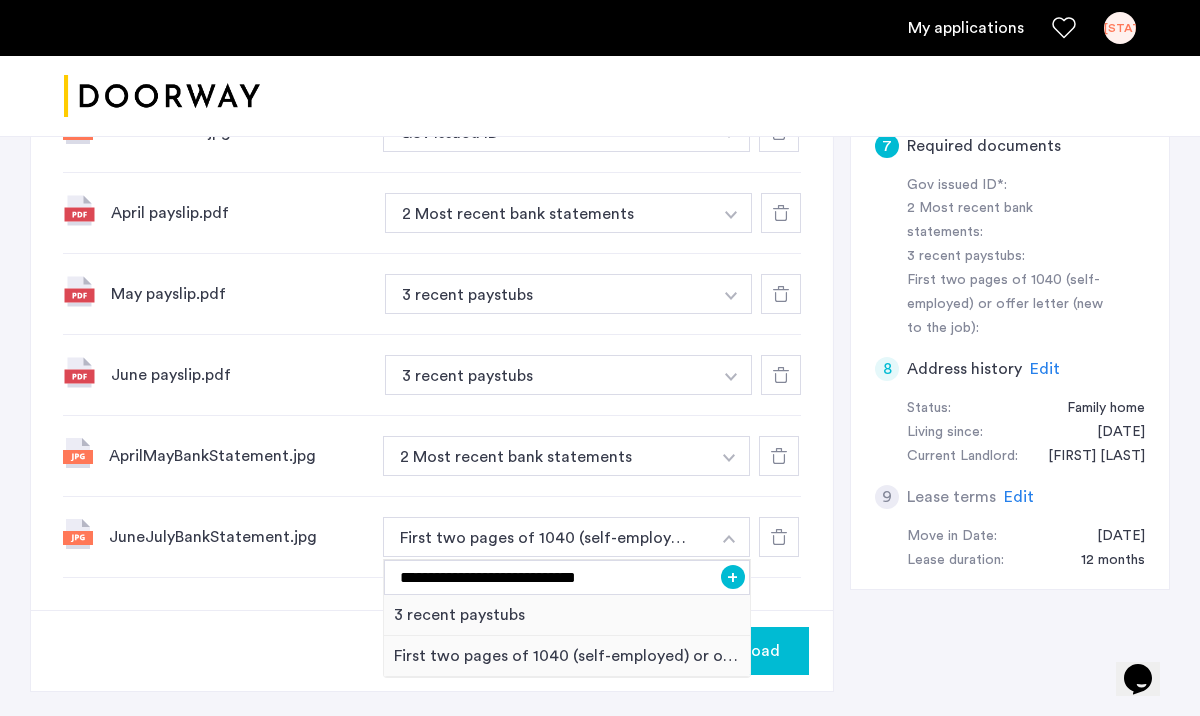 click on "+" at bounding box center [733, 577] 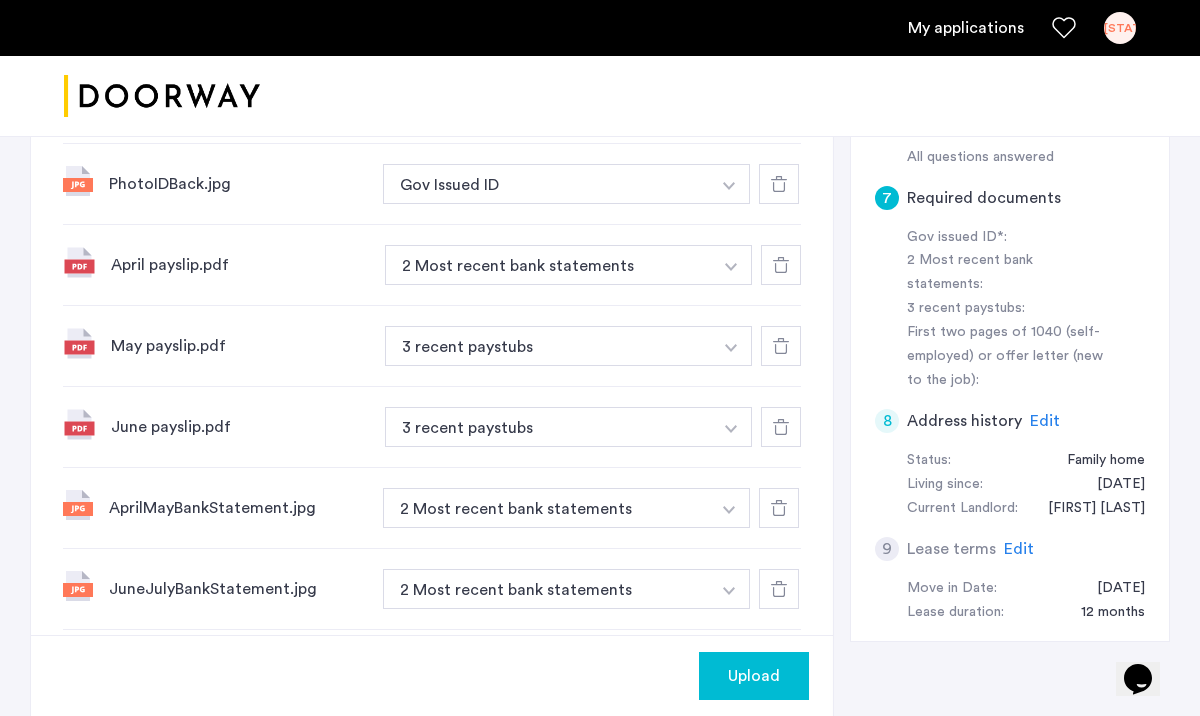 scroll, scrollTop: 794, scrollLeft: 0, axis: vertical 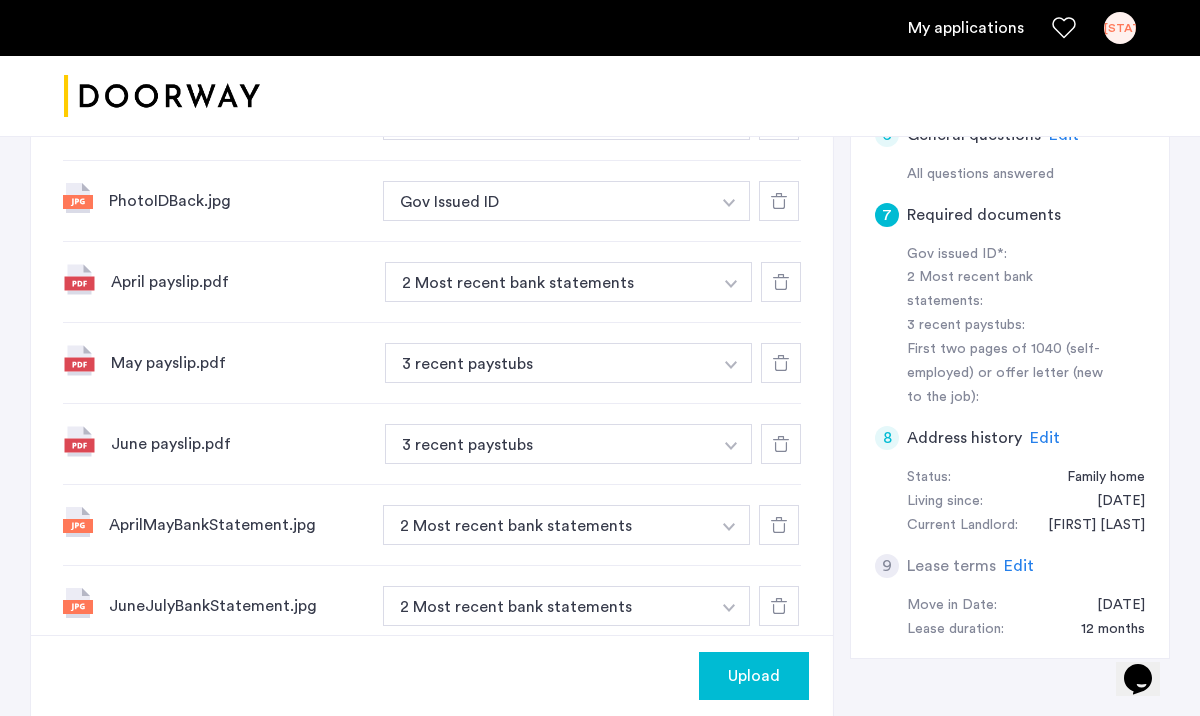 click at bounding box center [729, 120] 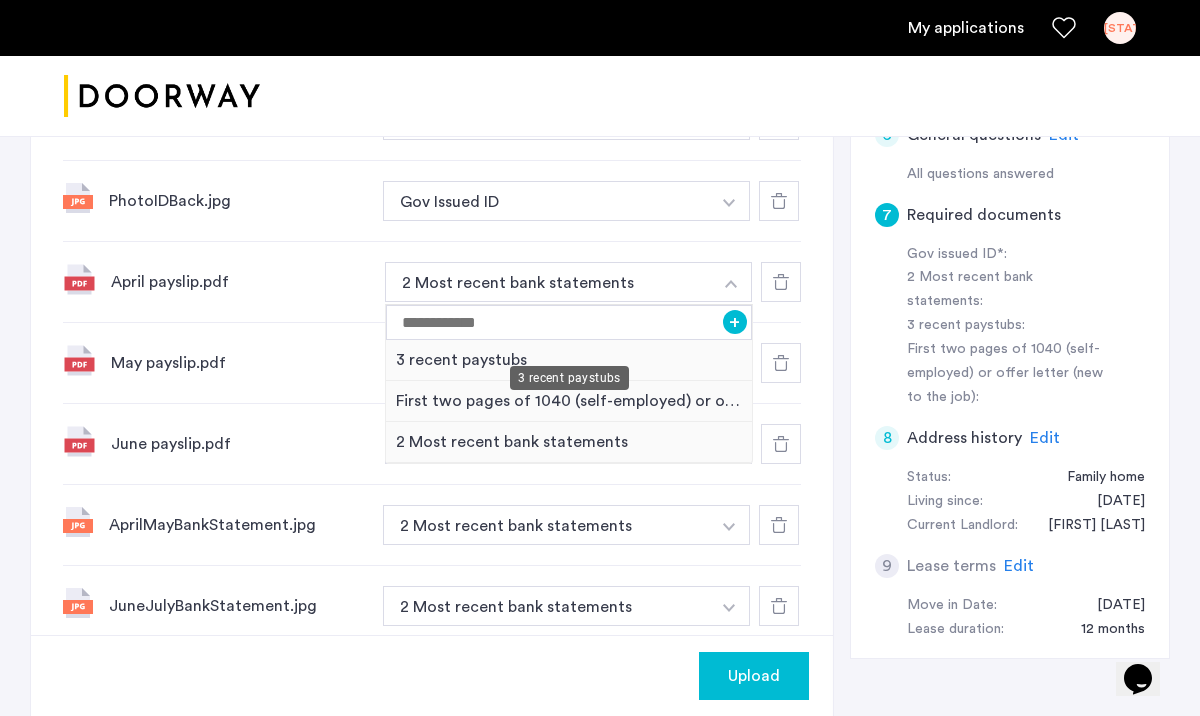 click on "3 recent paystubs" at bounding box center (569, 360) 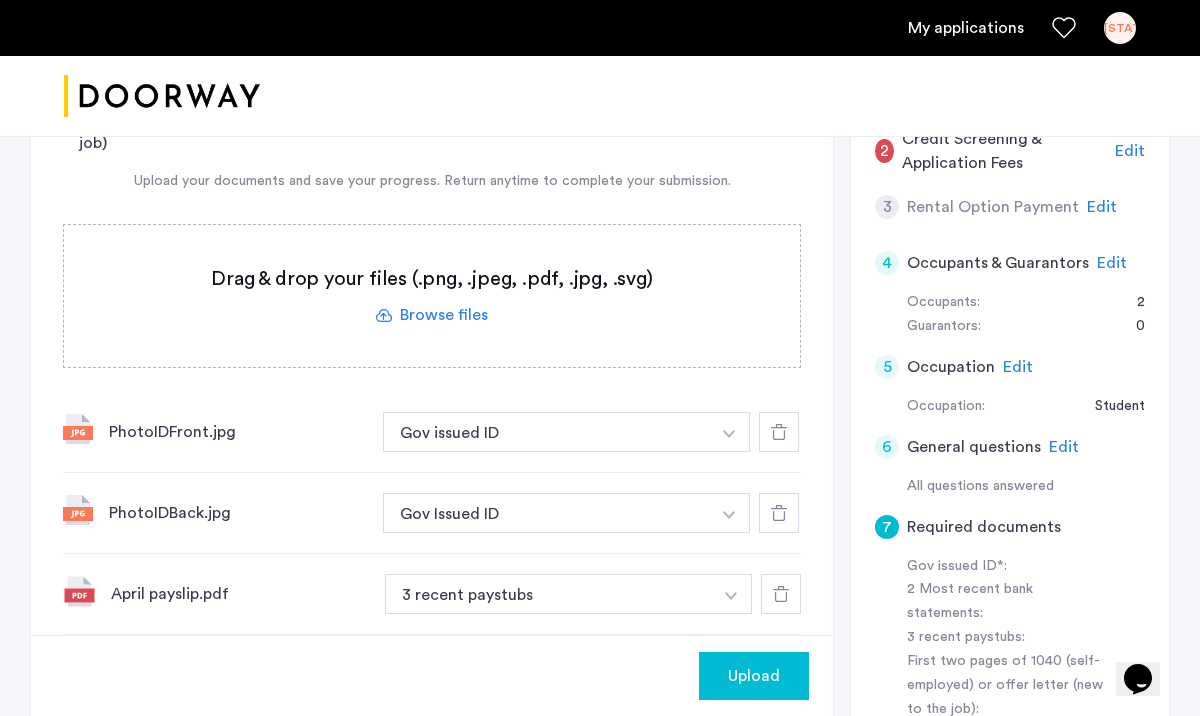 scroll, scrollTop: 518, scrollLeft: 0, axis: vertical 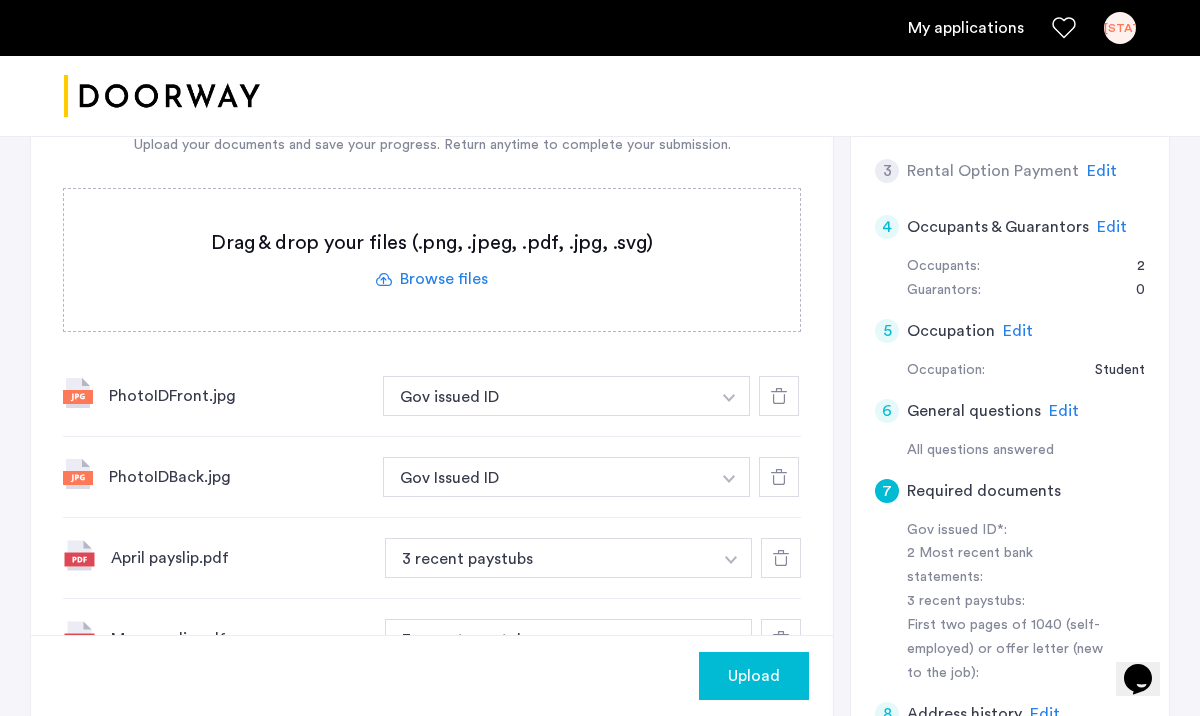 click 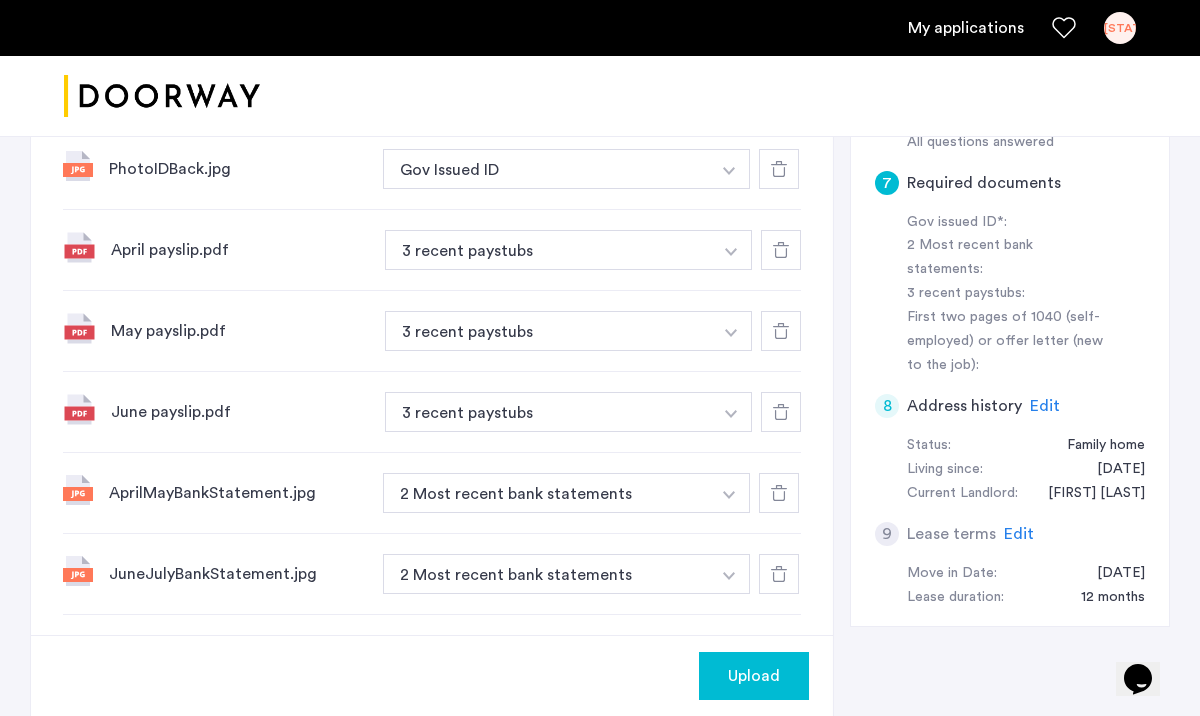 scroll, scrollTop: 217, scrollLeft: 0, axis: vertical 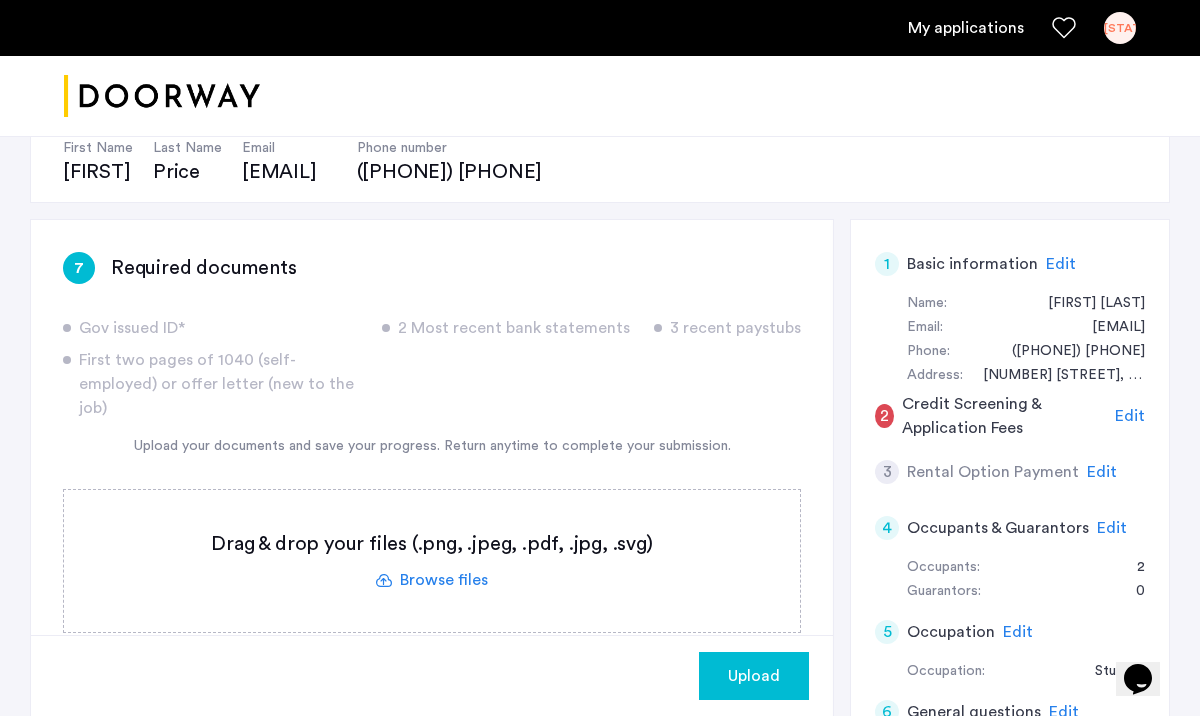 click 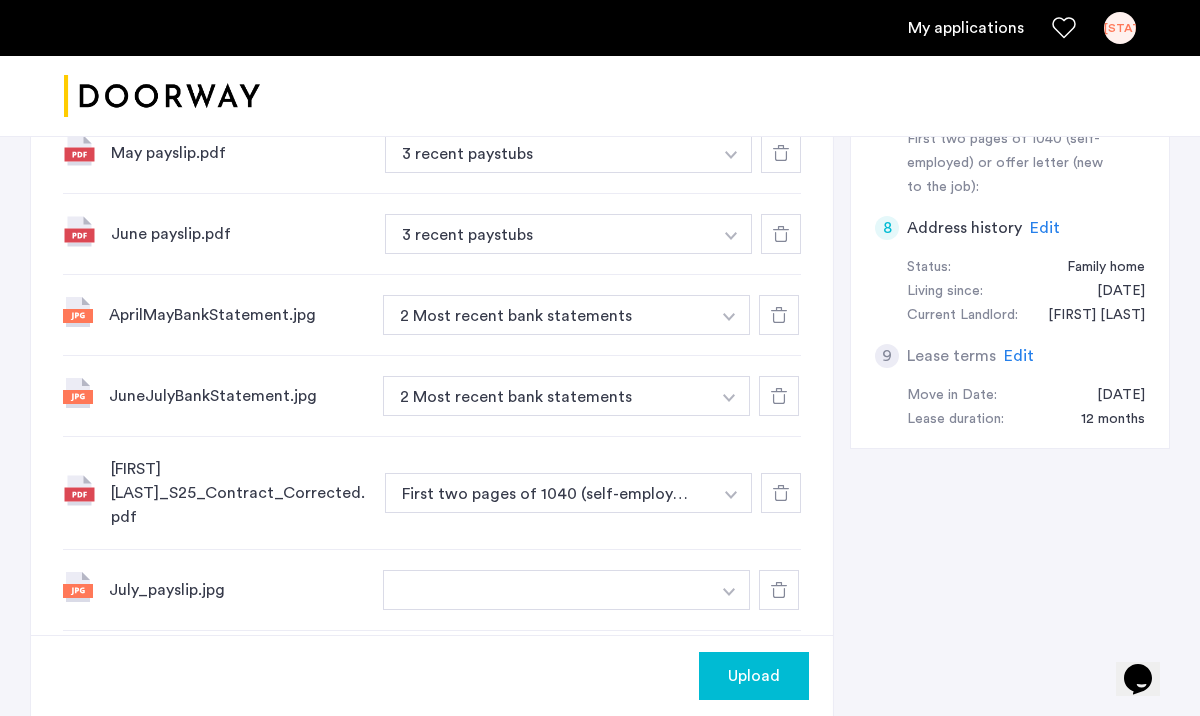 scroll, scrollTop: 1006, scrollLeft: 0, axis: vertical 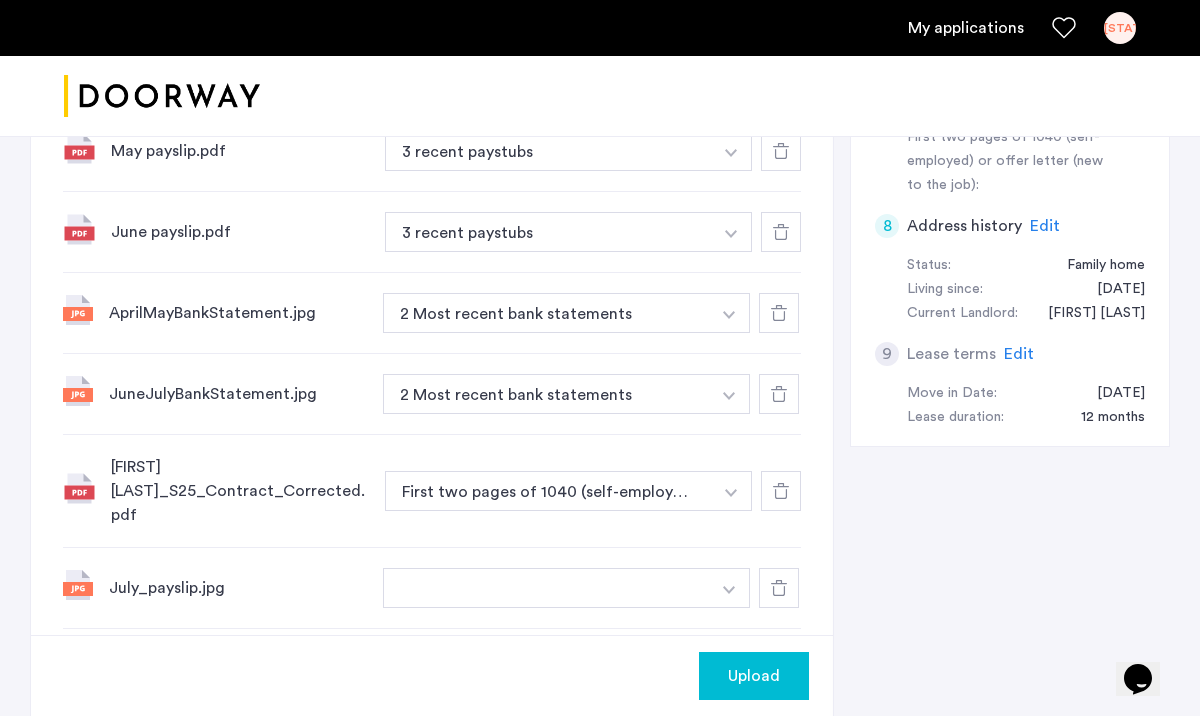 click at bounding box center (546, -92) 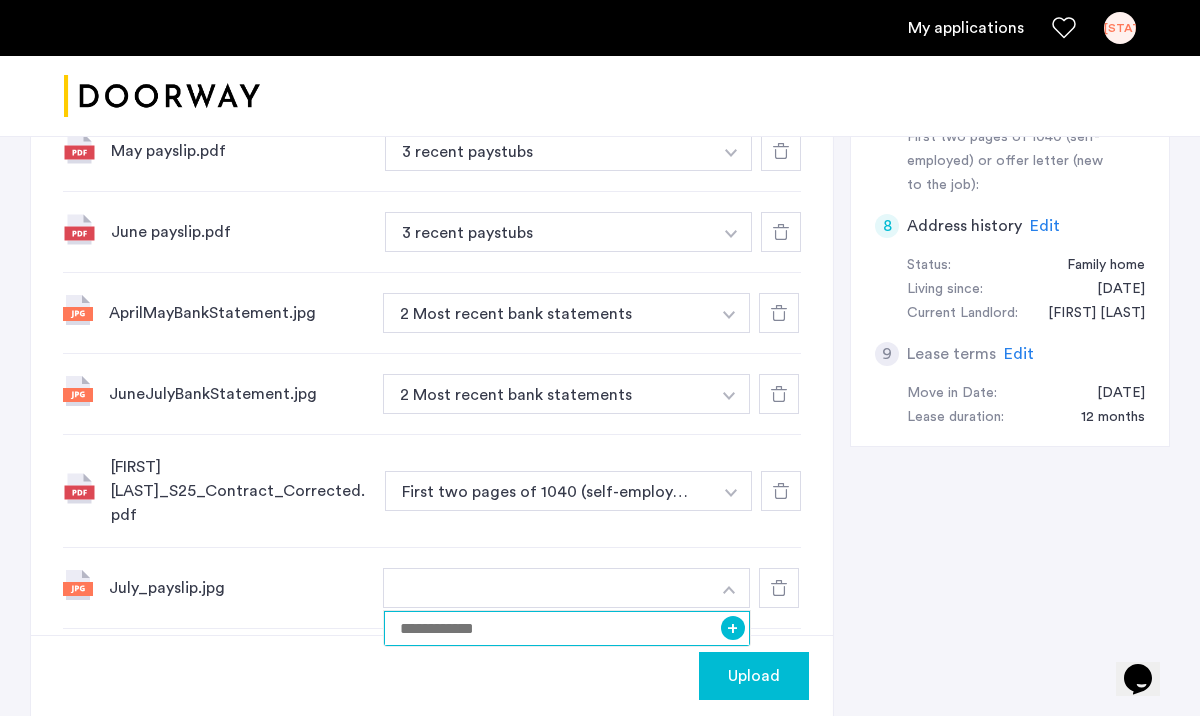 click at bounding box center (567, 628) 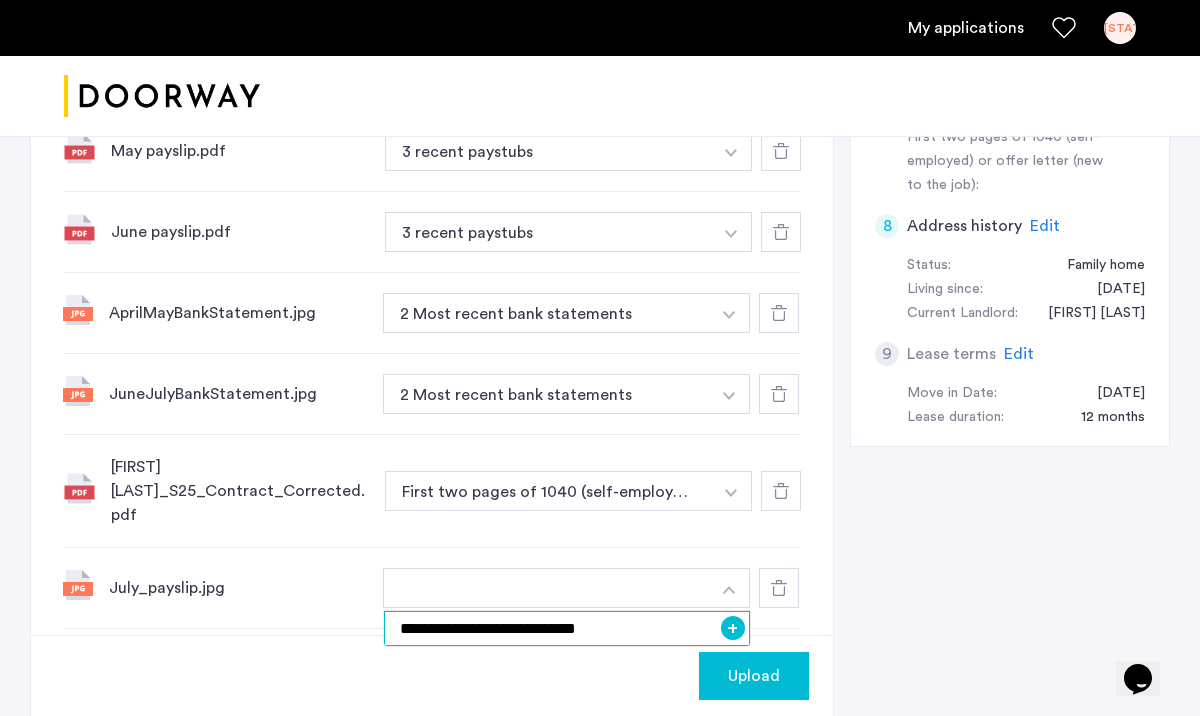 type on "**********" 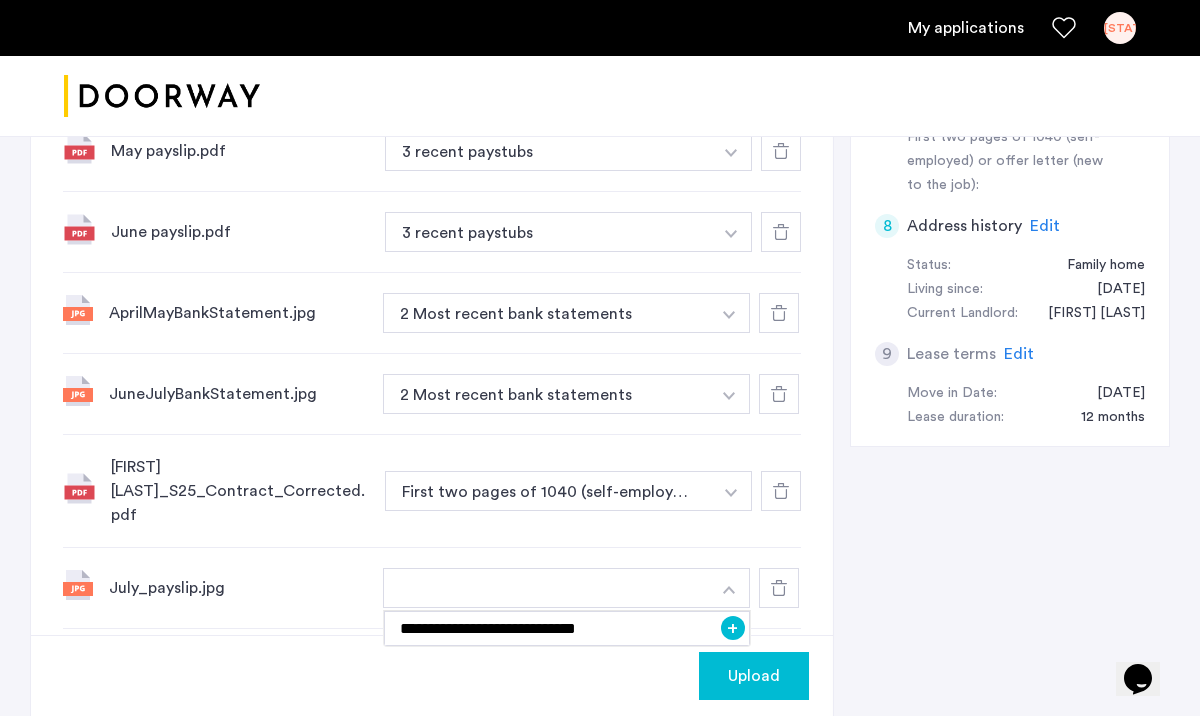 click on "+" at bounding box center (733, 628) 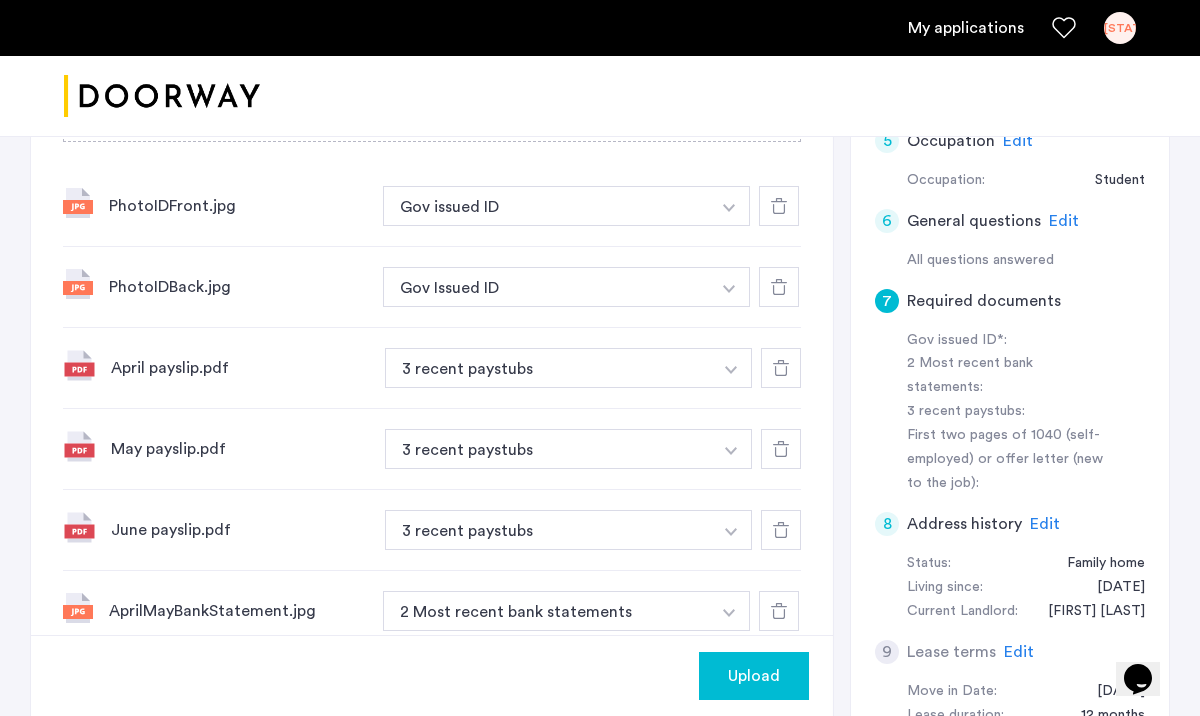 scroll, scrollTop: 676, scrollLeft: 0, axis: vertical 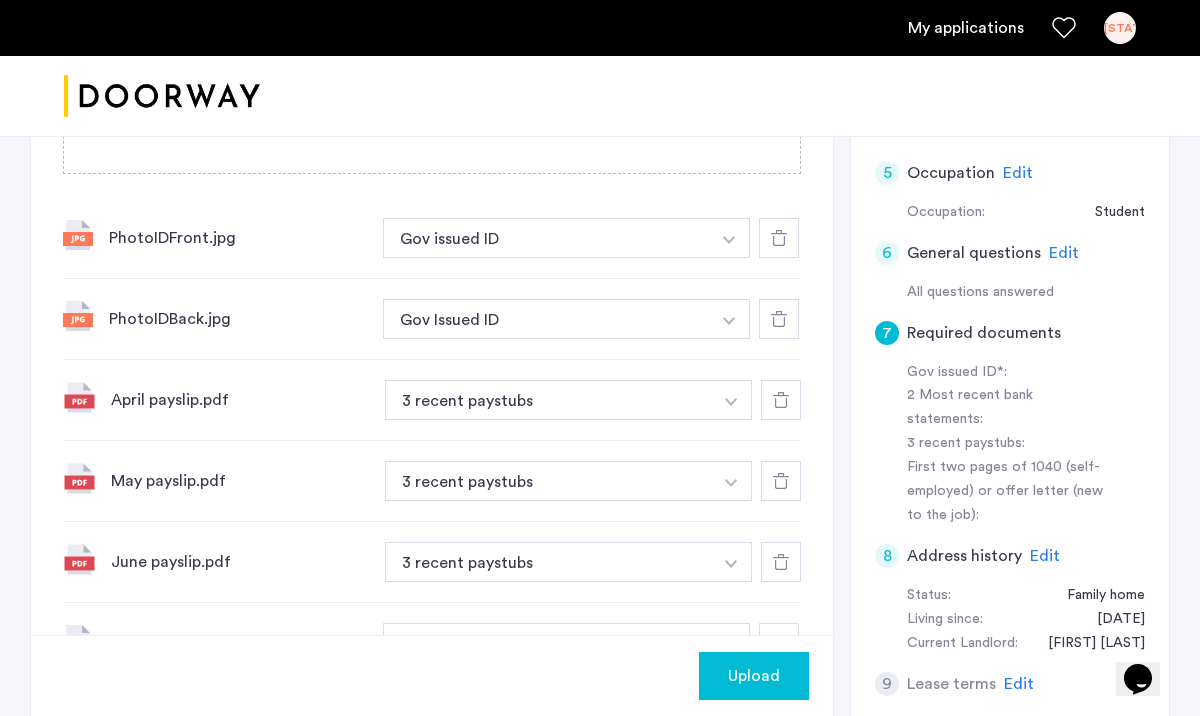 click on "Upload" 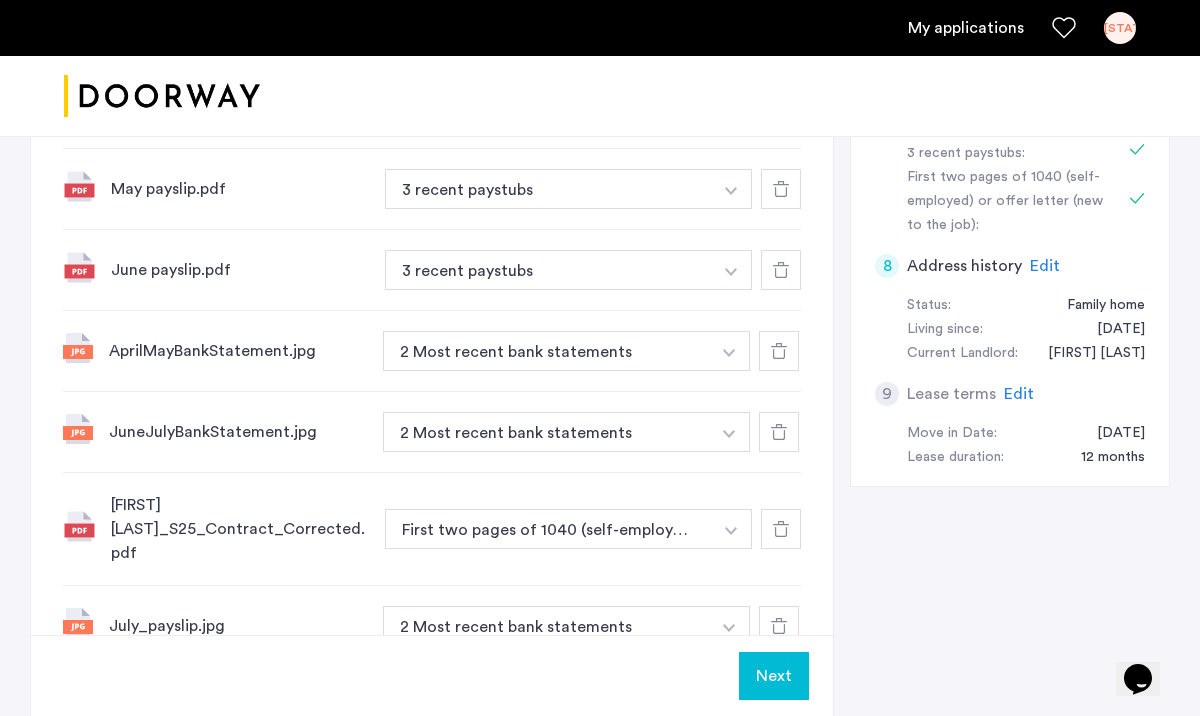 scroll, scrollTop: 1062, scrollLeft: 0, axis: vertical 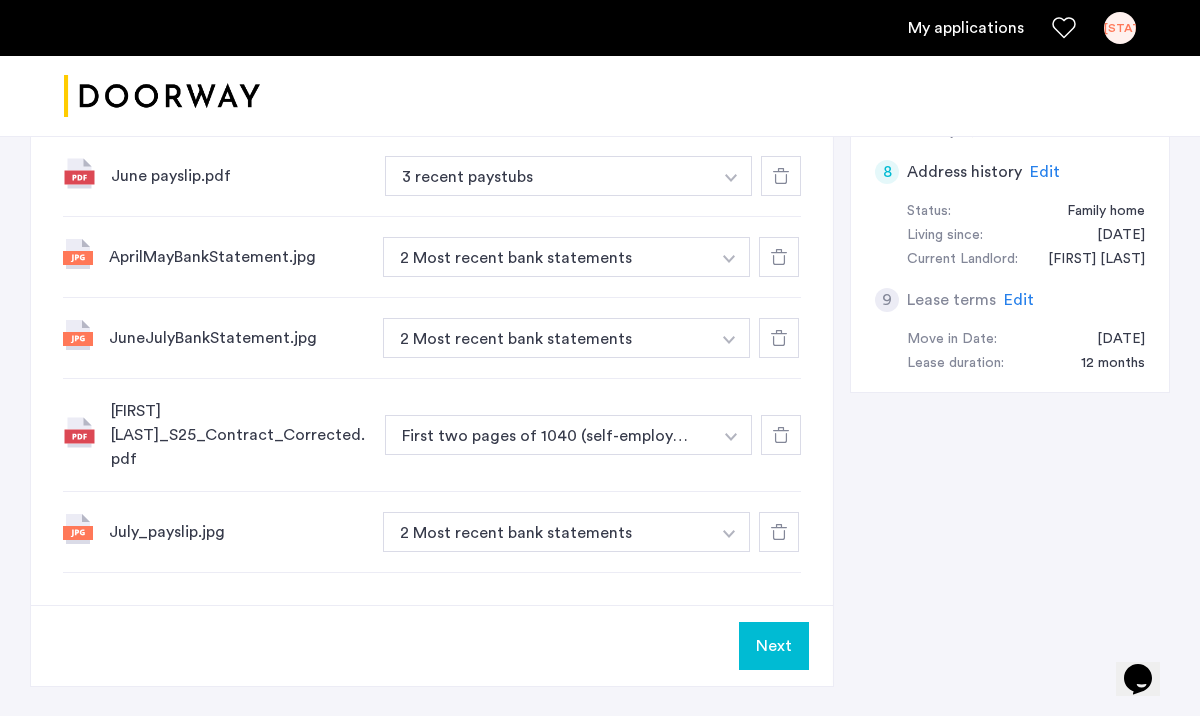 click on "Next" 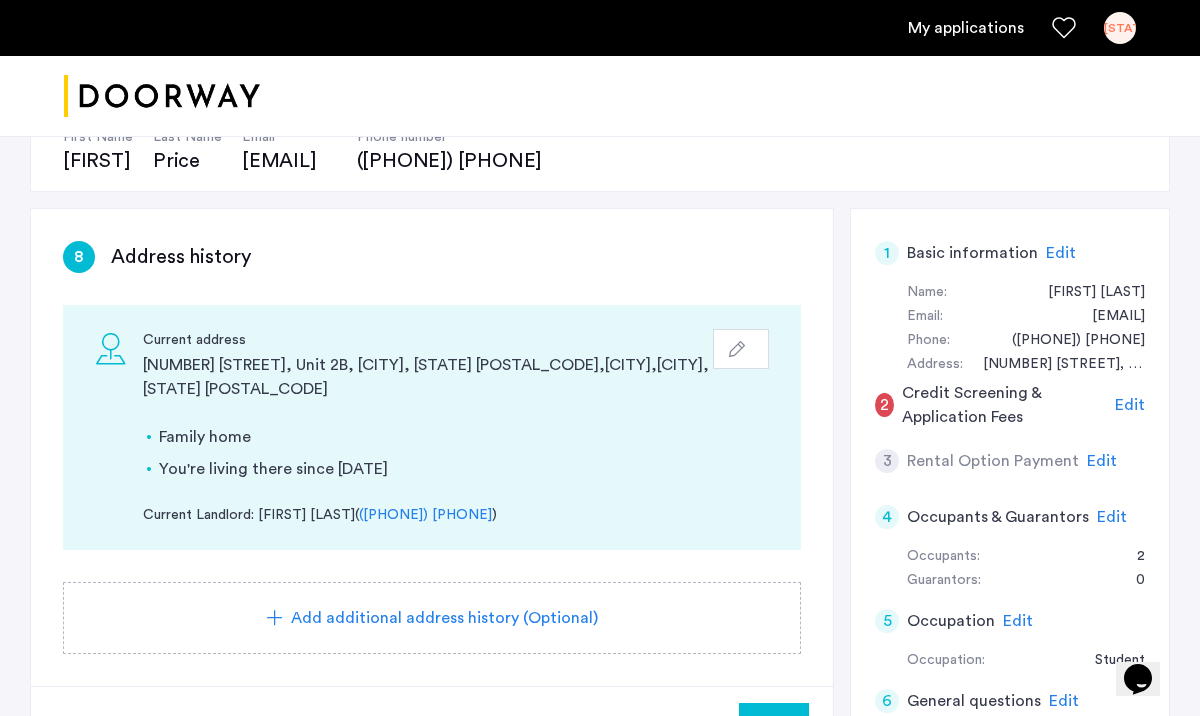 scroll, scrollTop: 219, scrollLeft: 0, axis: vertical 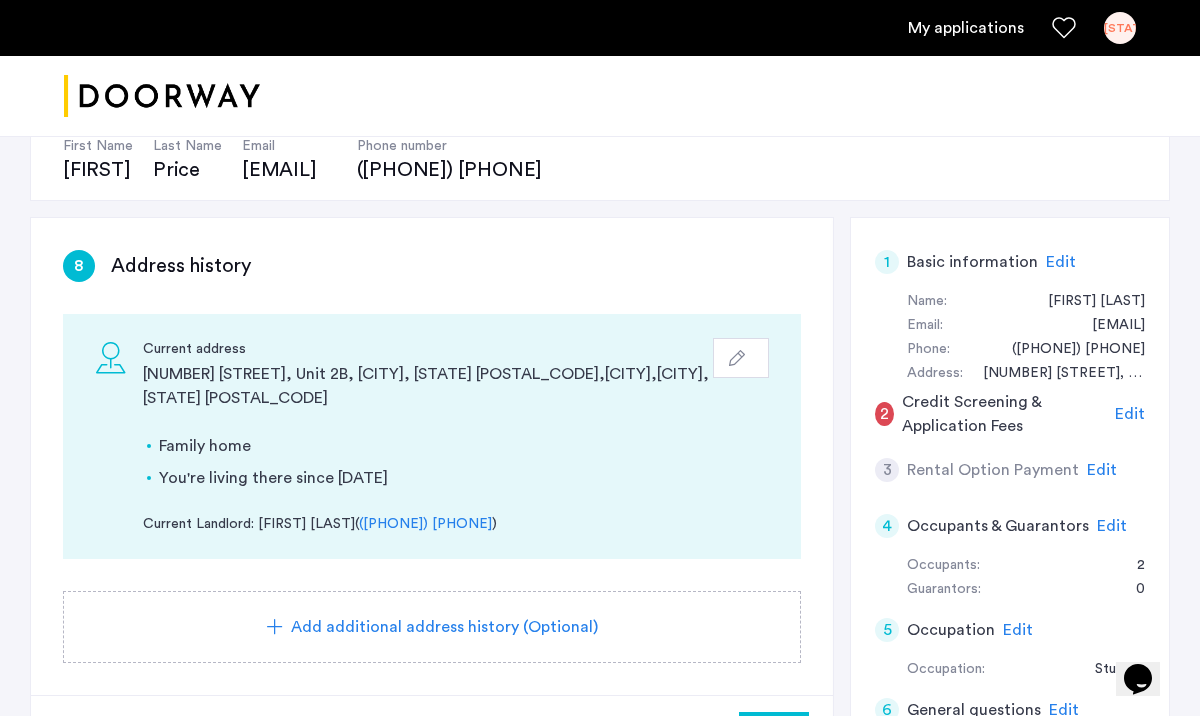 drag, startPoint x: 433, startPoint y: 170, endPoint x: 240, endPoint y: 172, distance: 193.01036 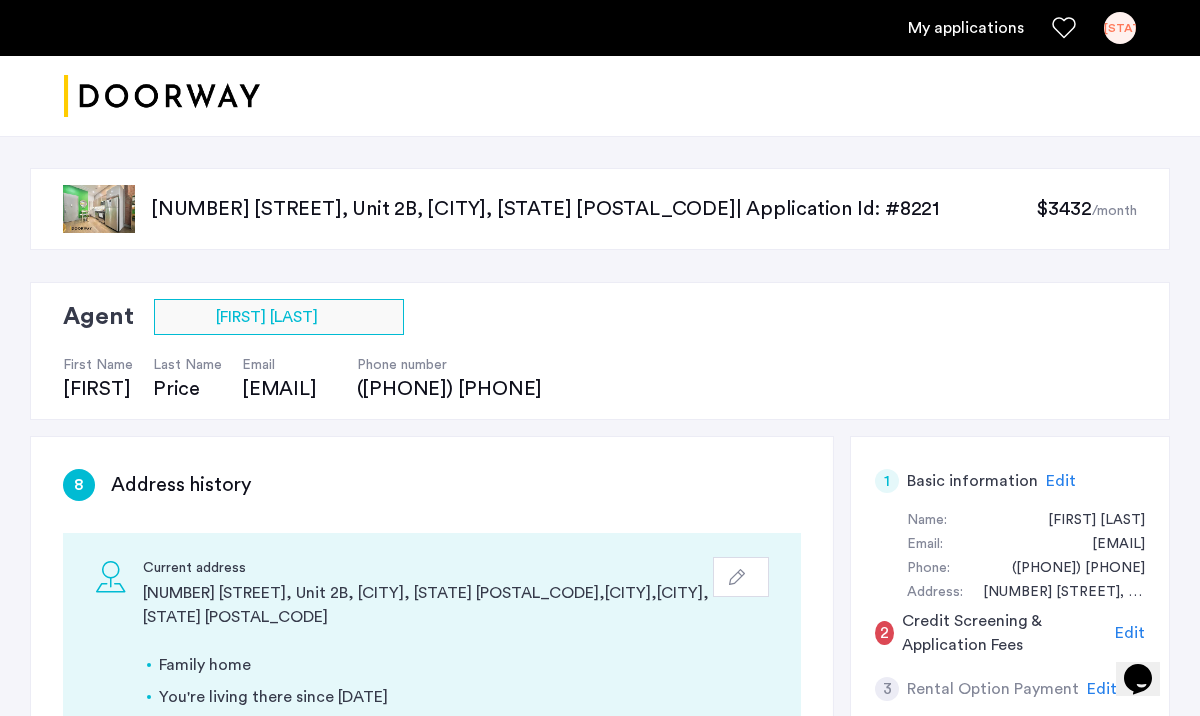 scroll, scrollTop: 0, scrollLeft: 0, axis: both 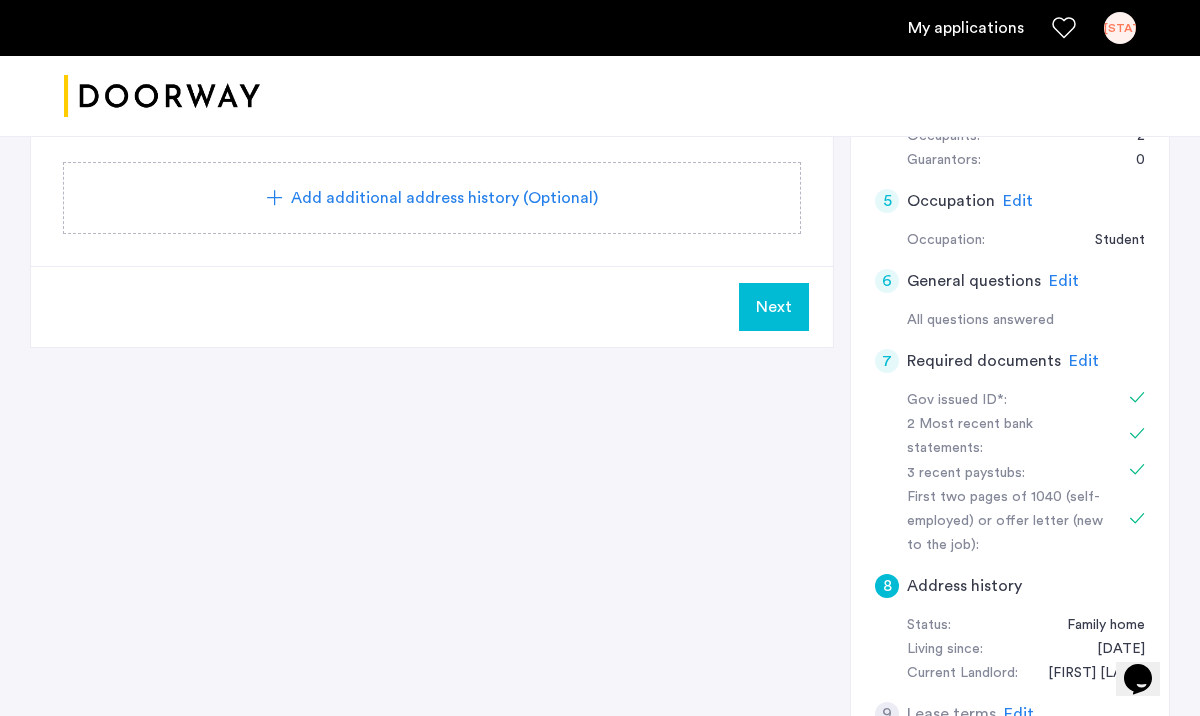 click on "Edit" 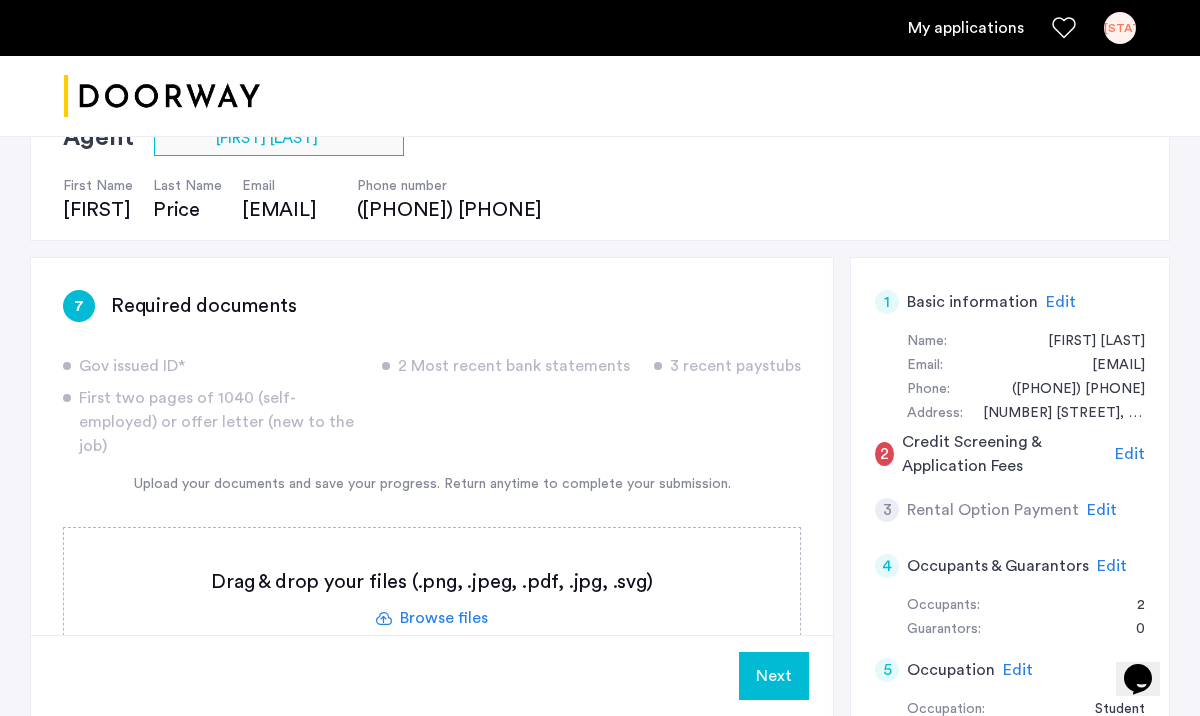 scroll, scrollTop: 177, scrollLeft: 0, axis: vertical 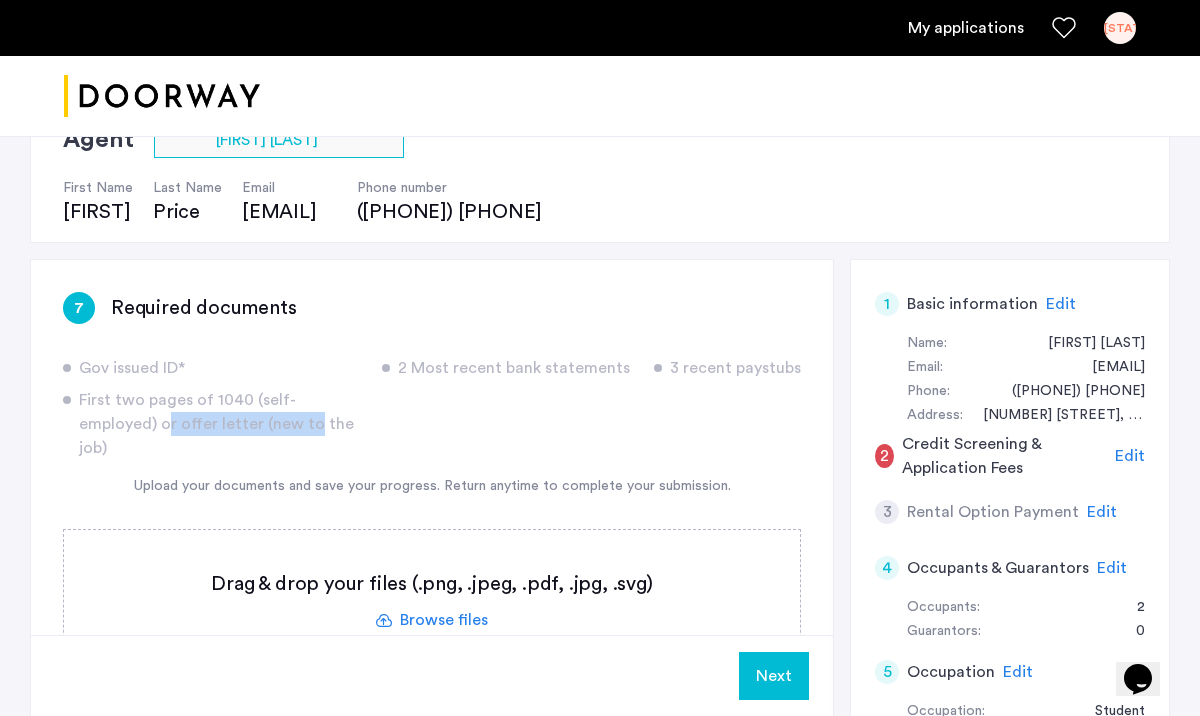 drag, startPoint x: 62, startPoint y: 427, endPoint x: 225, endPoint y: 426, distance: 163.00307 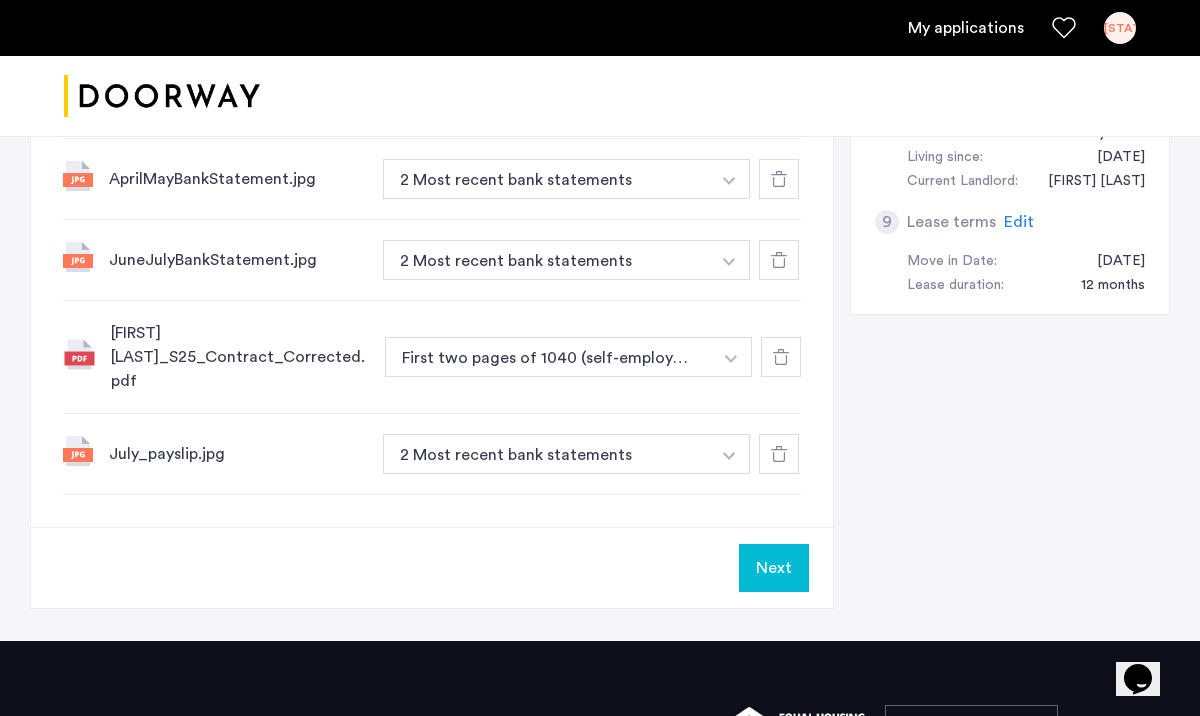 scroll, scrollTop: 1121, scrollLeft: 0, axis: vertical 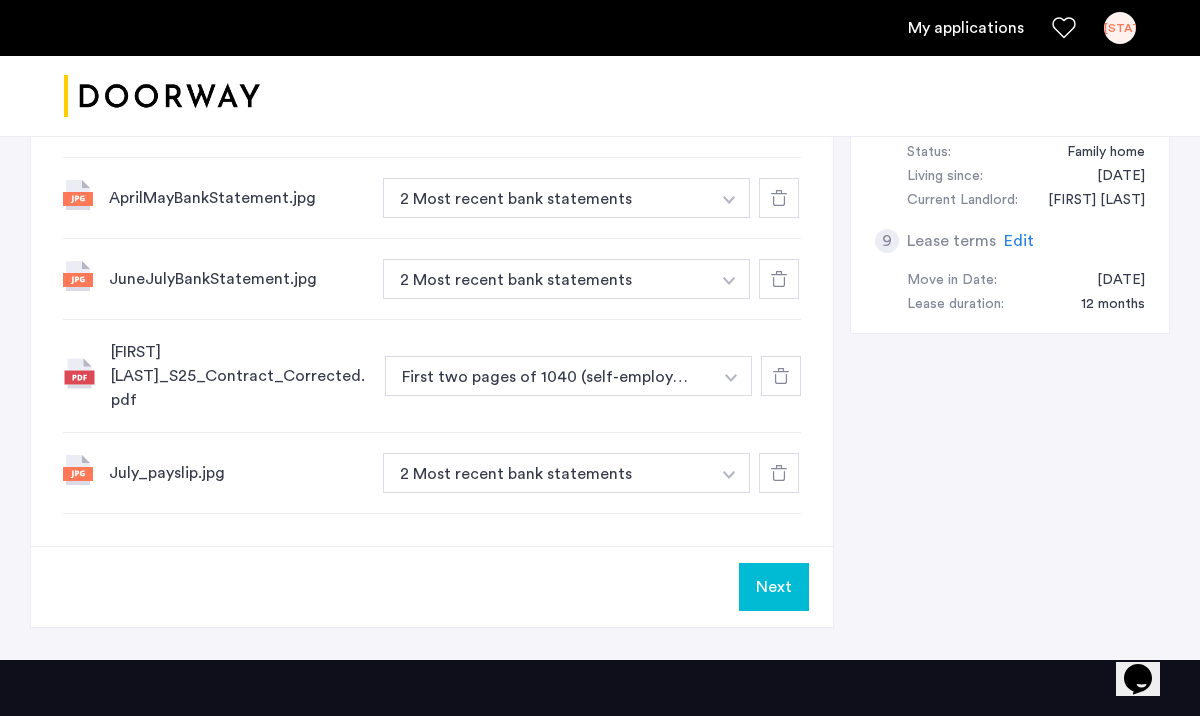 click on "Next" 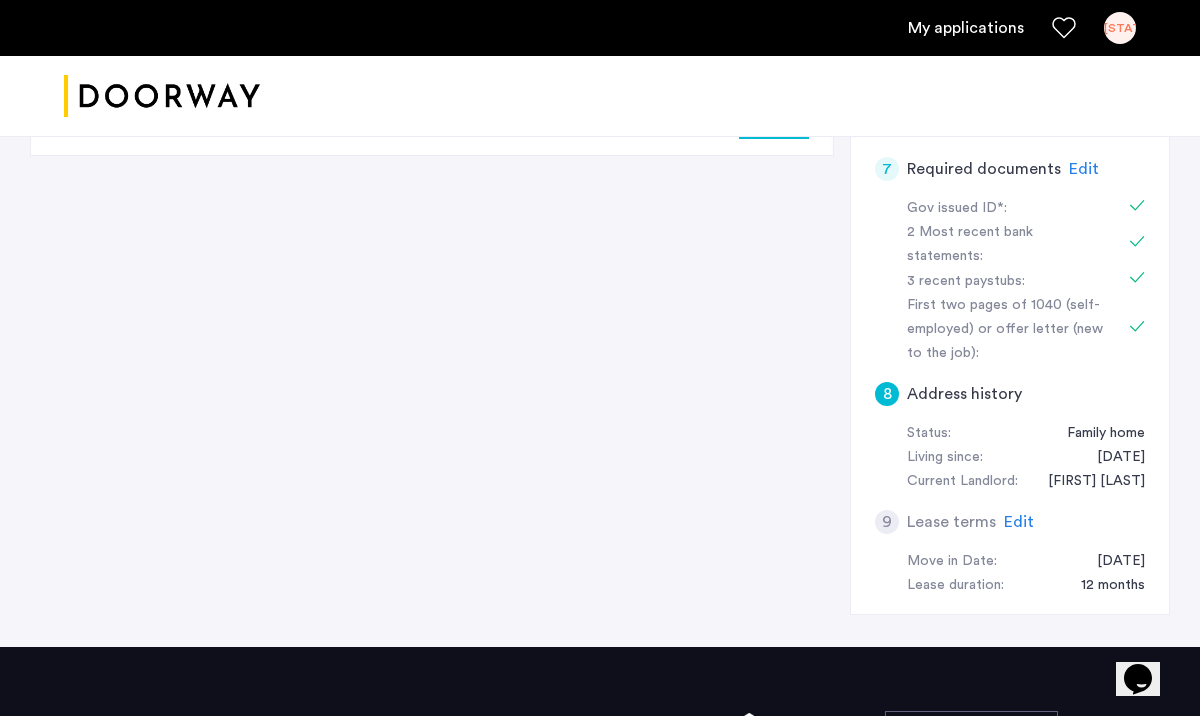 scroll, scrollTop: 836, scrollLeft: 0, axis: vertical 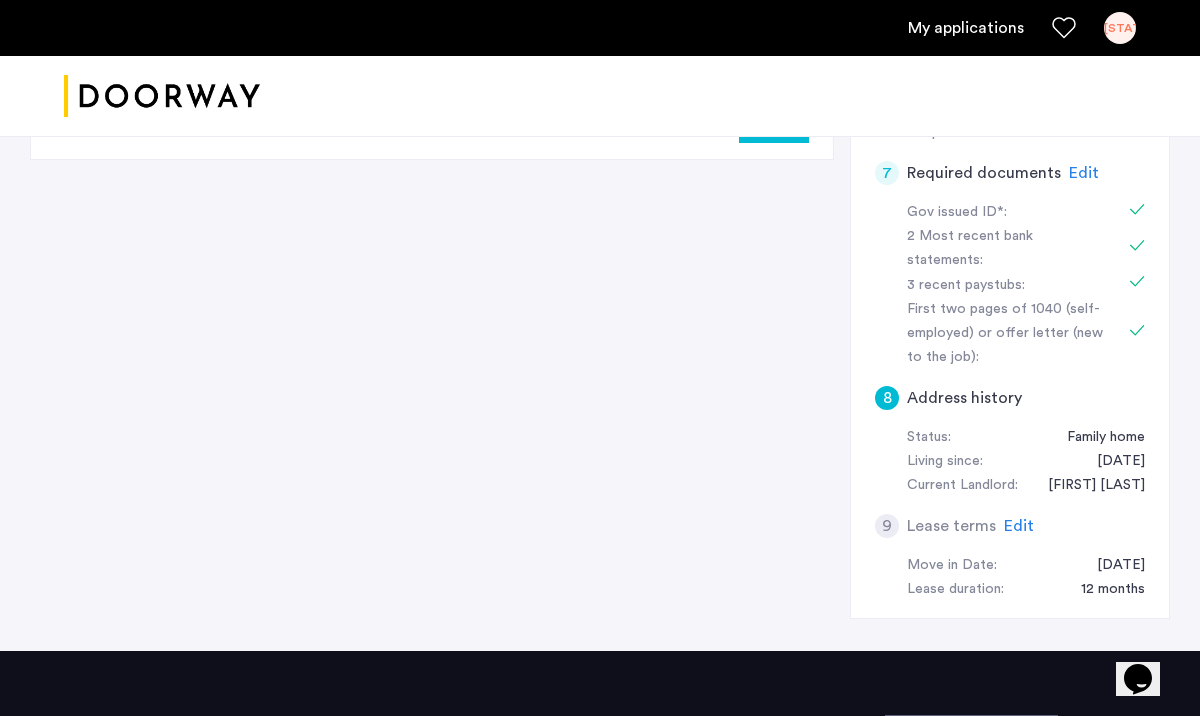 click on "Edit" 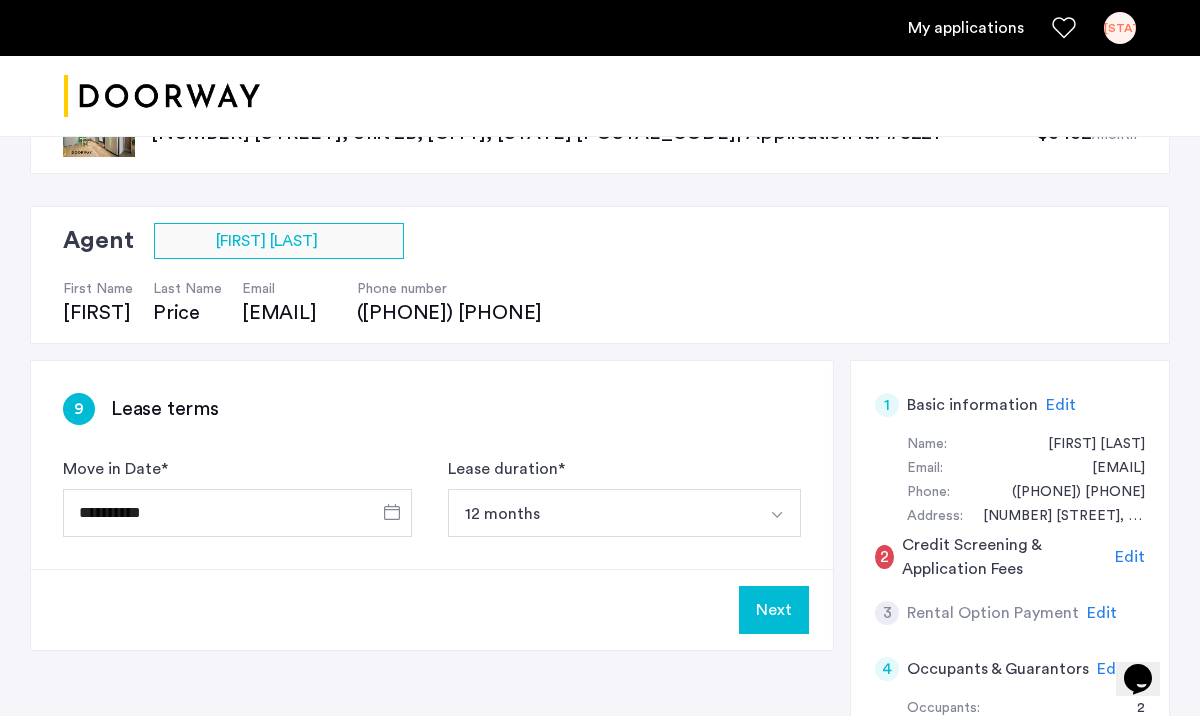 scroll, scrollTop: 75, scrollLeft: 0, axis: vertical 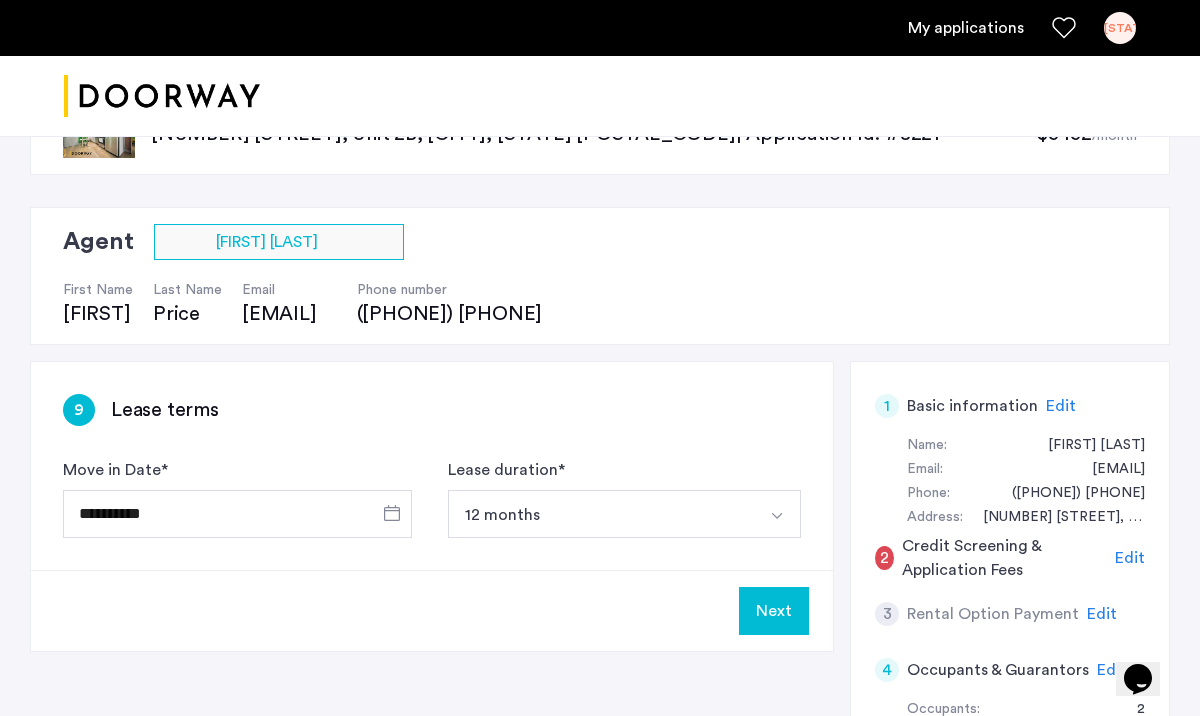 click on "Next" 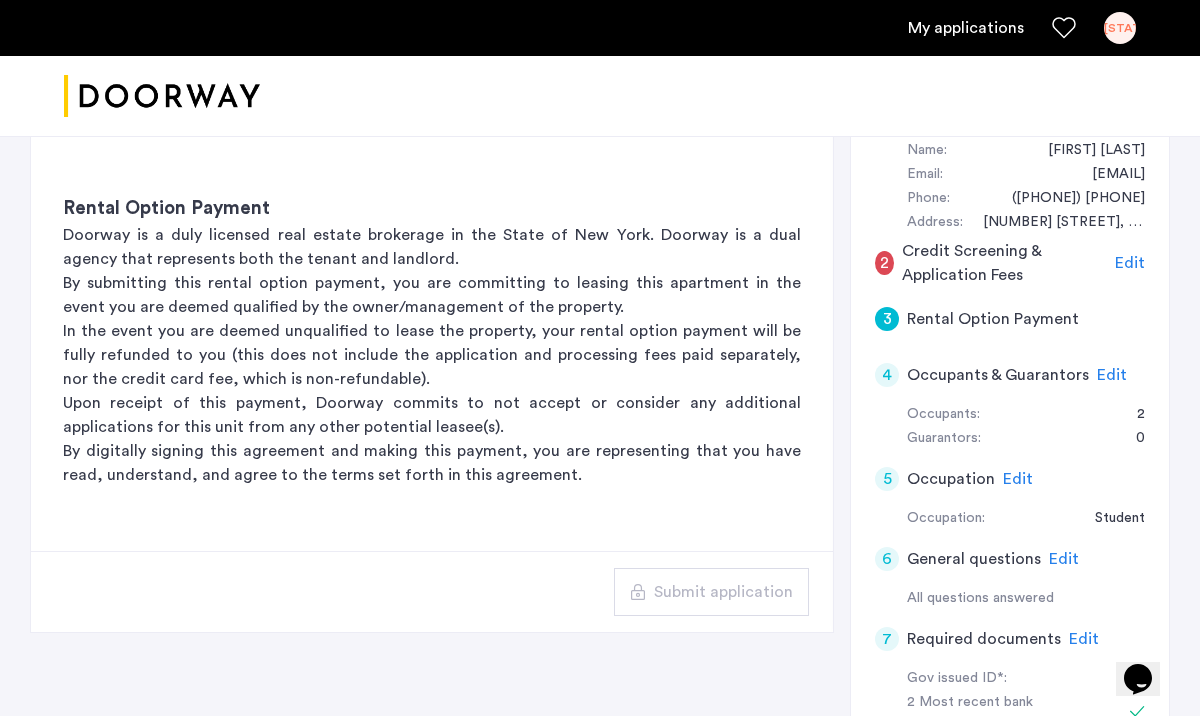 scroll, scrollTop: 383, scrollLeft: 0, axis: vertical 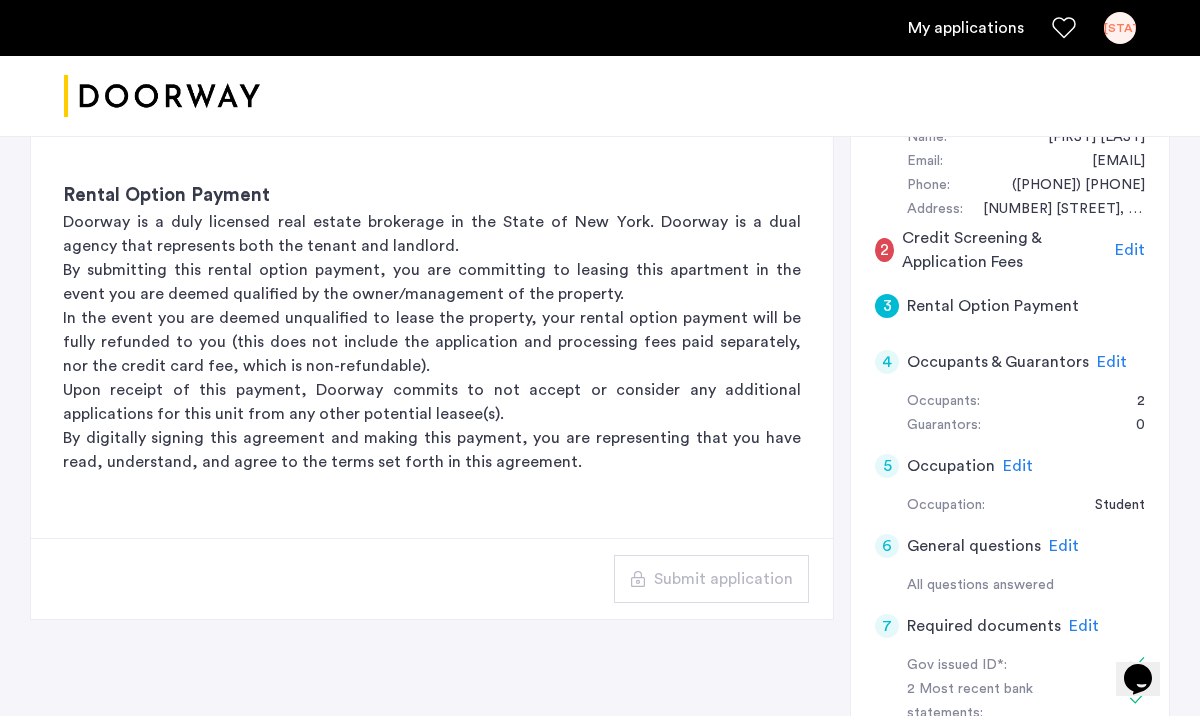 click on "Edit" 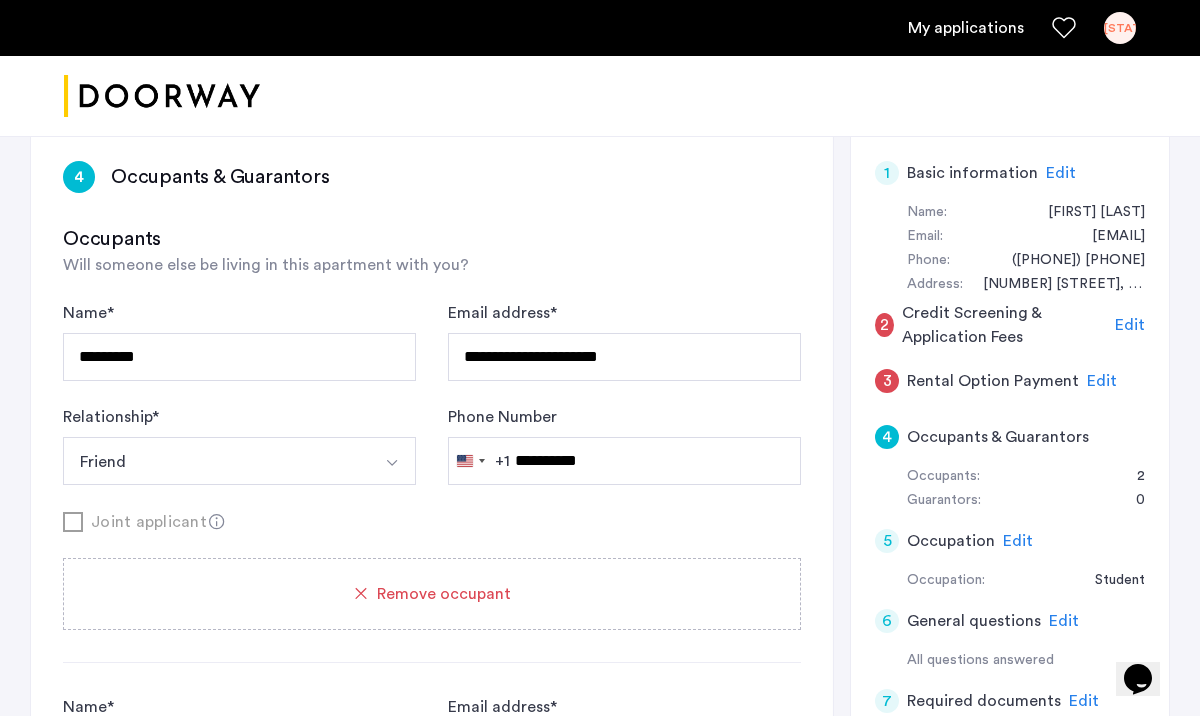 scroll, scrollTop: 309, scrollLeft: 0, axis: vertical 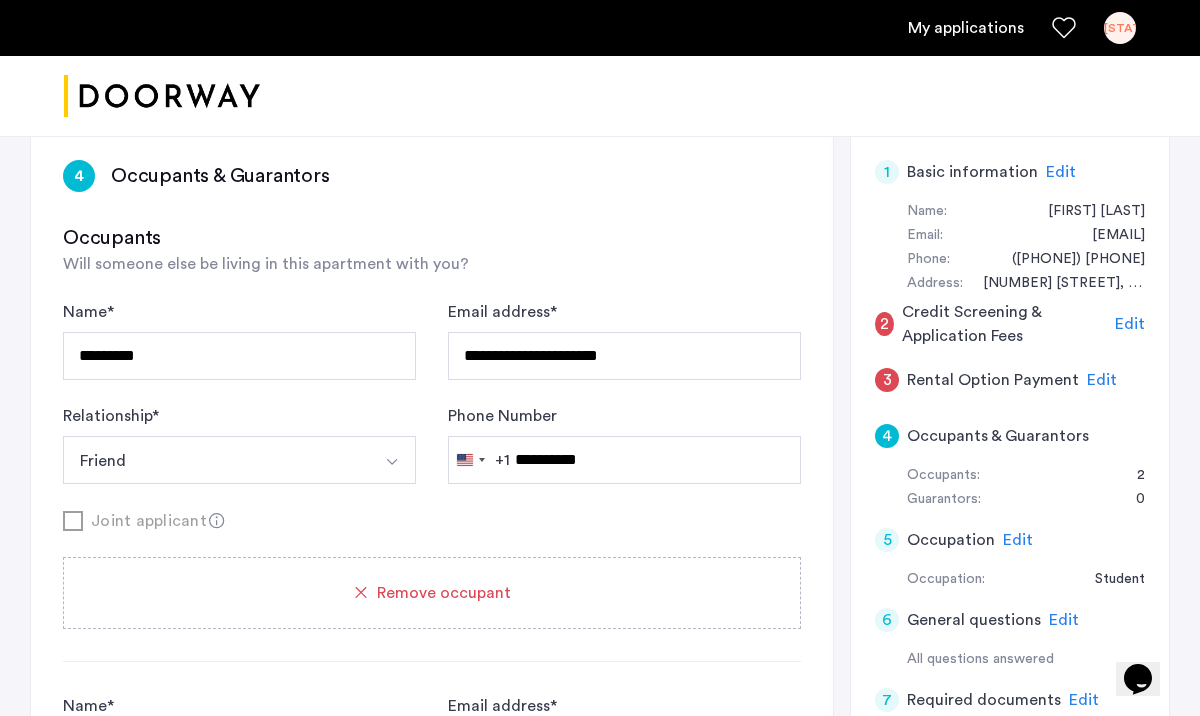 click on "Edit" 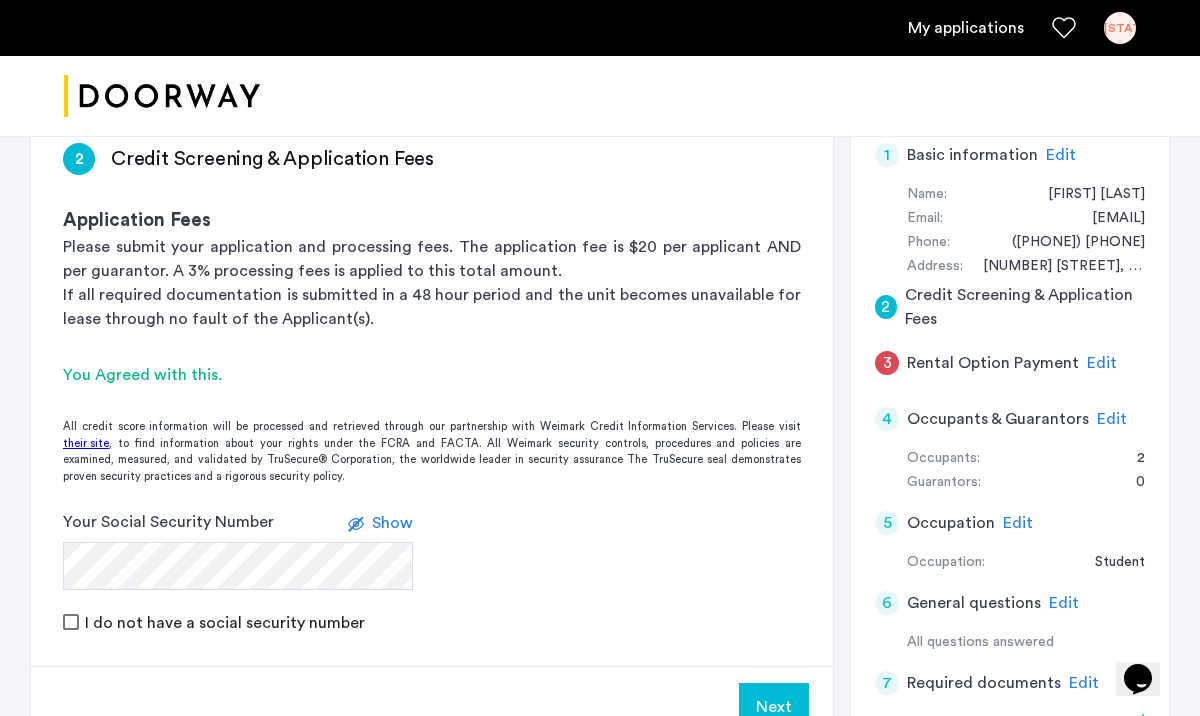 scroll, scrollTop: 324, scrollLeft: 0, axis: vertical 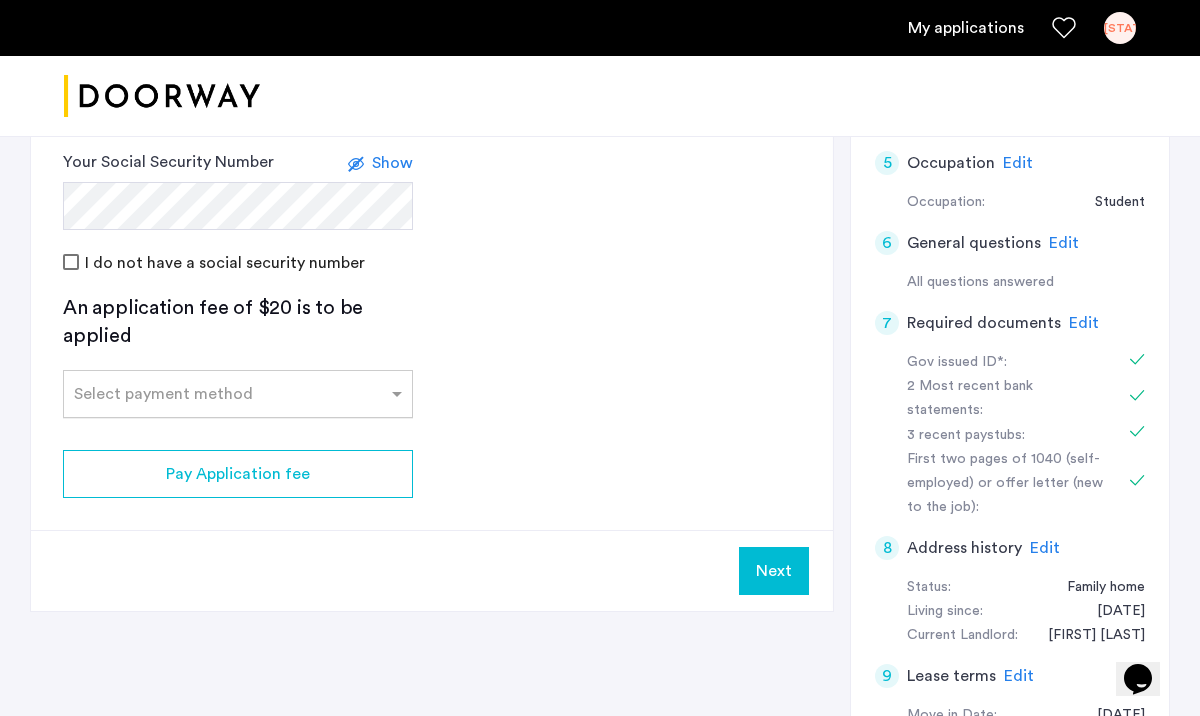click on "Select payment method" 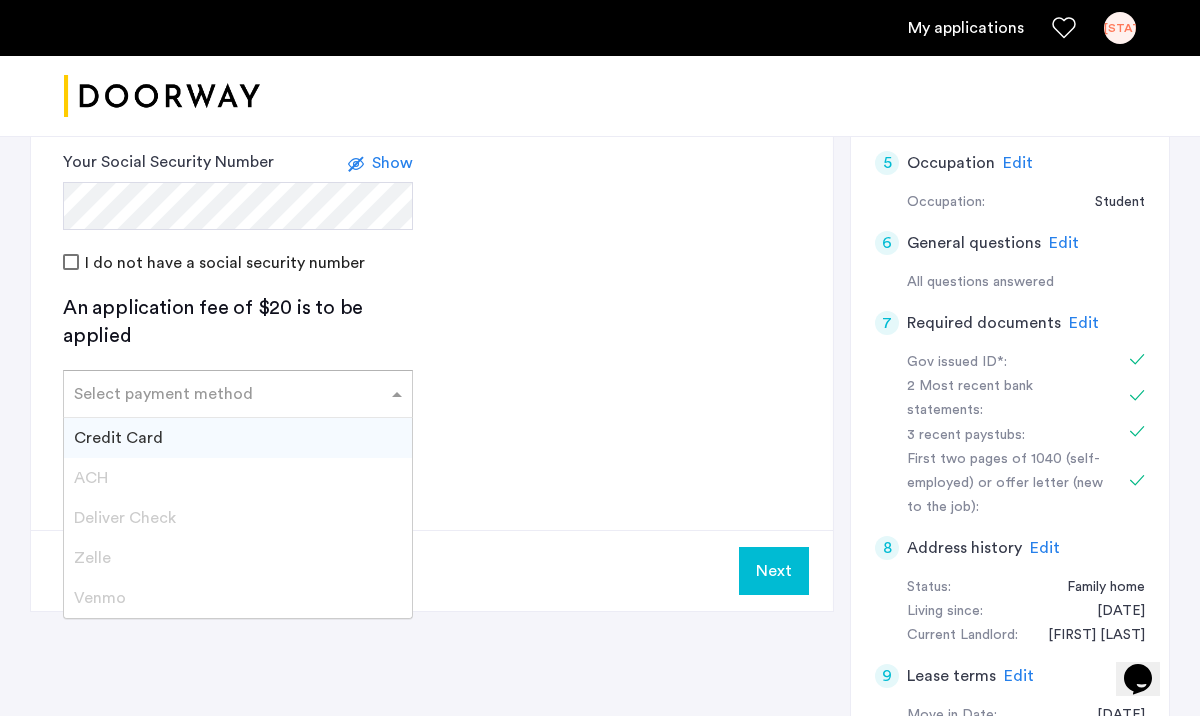 click on "Credit Card" at bounding box center [238, 438] 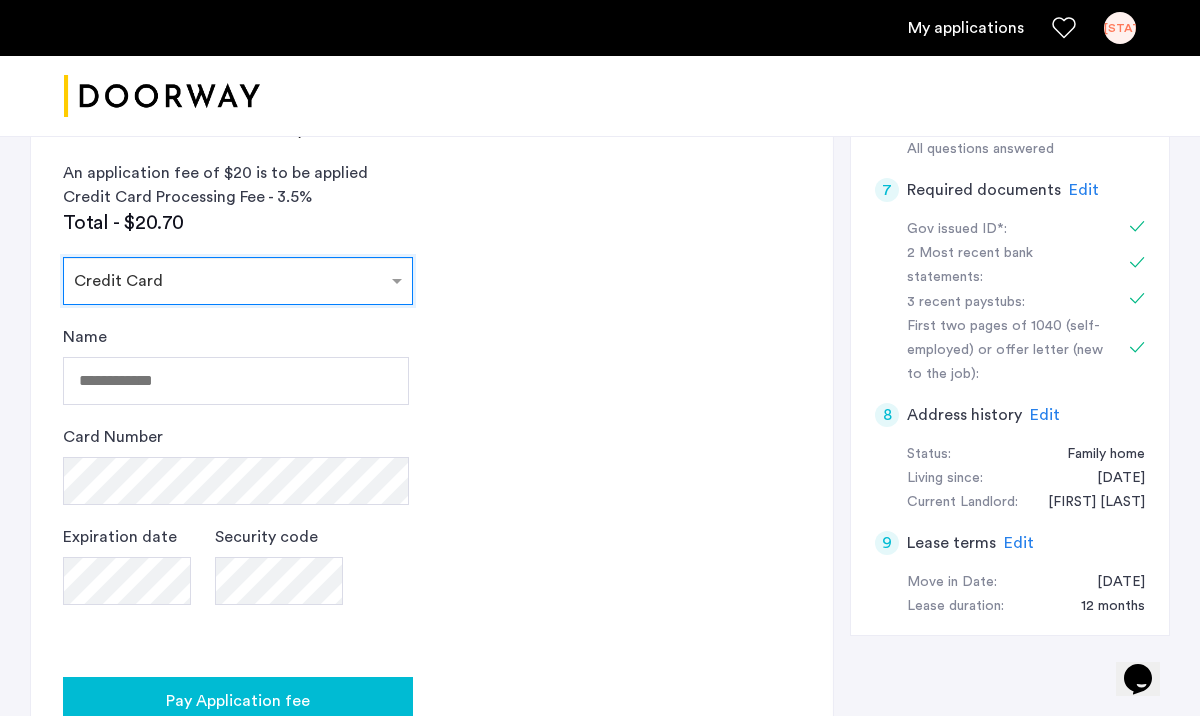 scroll, scrollTop: 817, scrollLeft: 0, axis: vertical 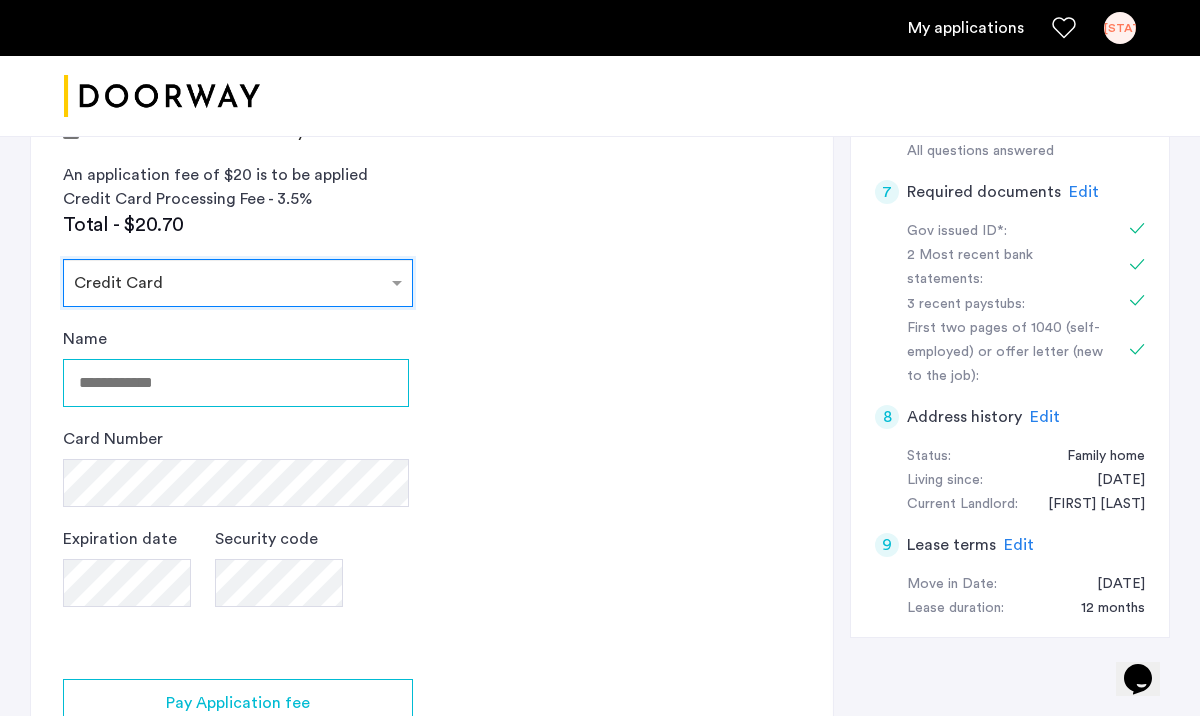 click on "Name" at bounding box center [236, 383] 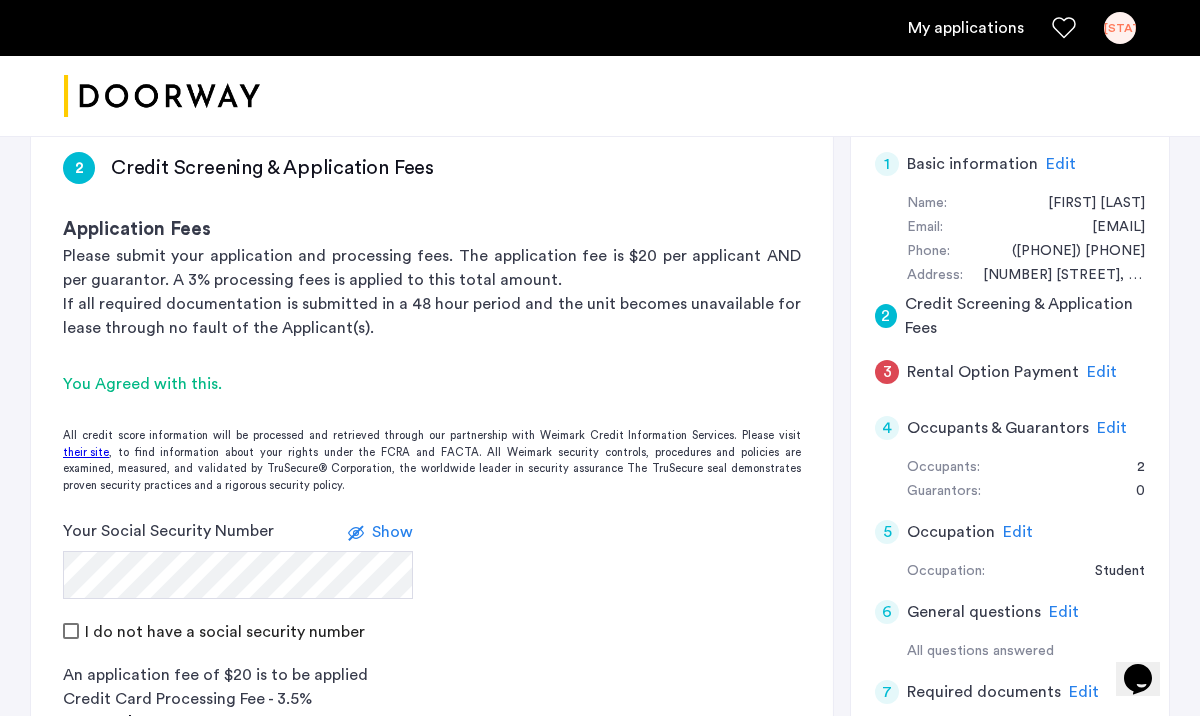 scroll, scrollTop: 300, scrollLeft: 0, axis: vertical 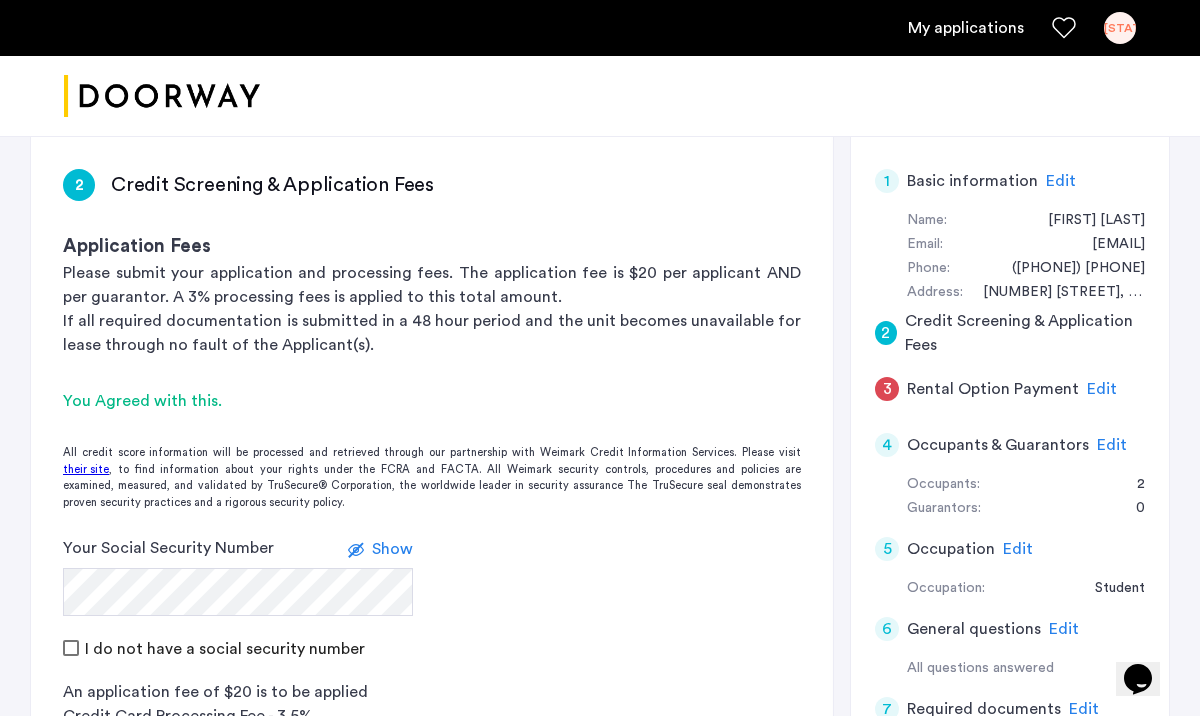 type on "**********" 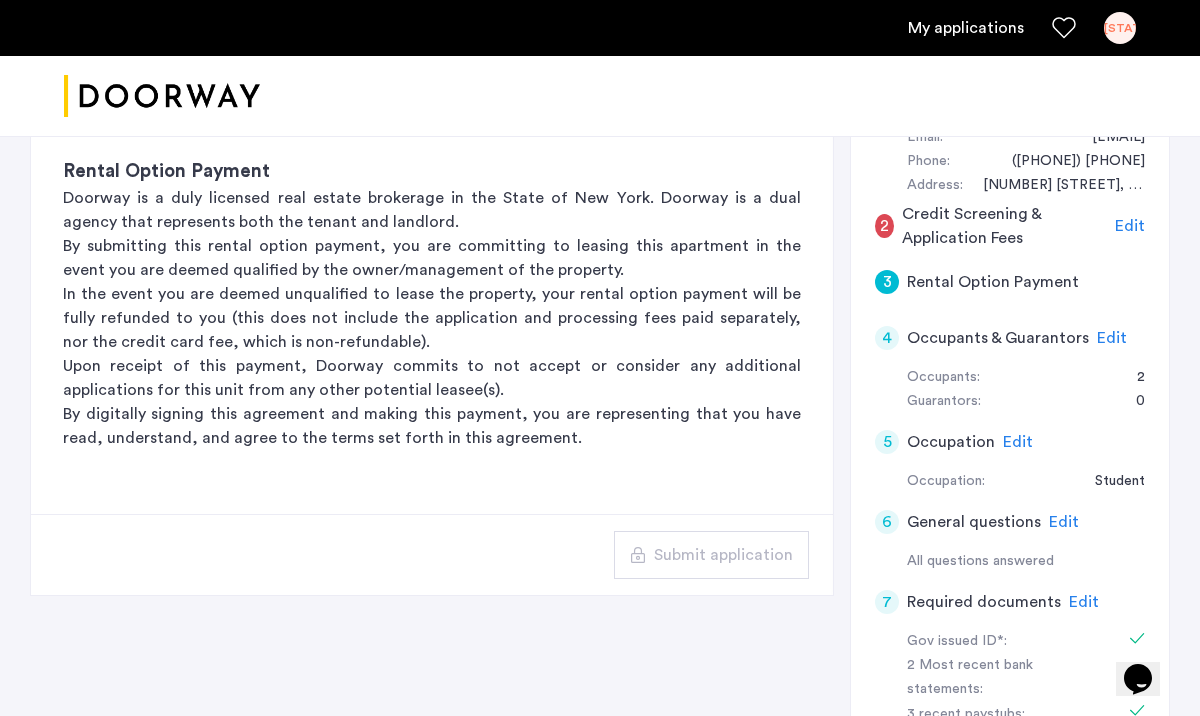 scroll, scrollTop: 424, scrollLeft: 0, axis: vertical 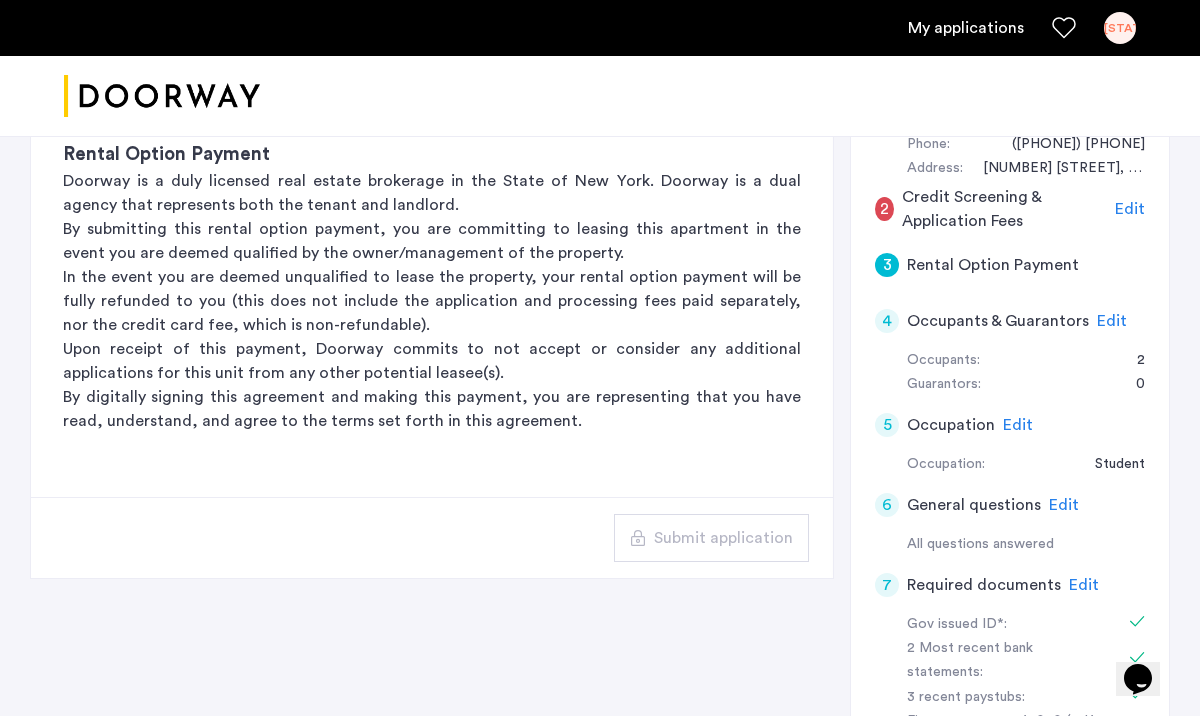 click on "Edit" 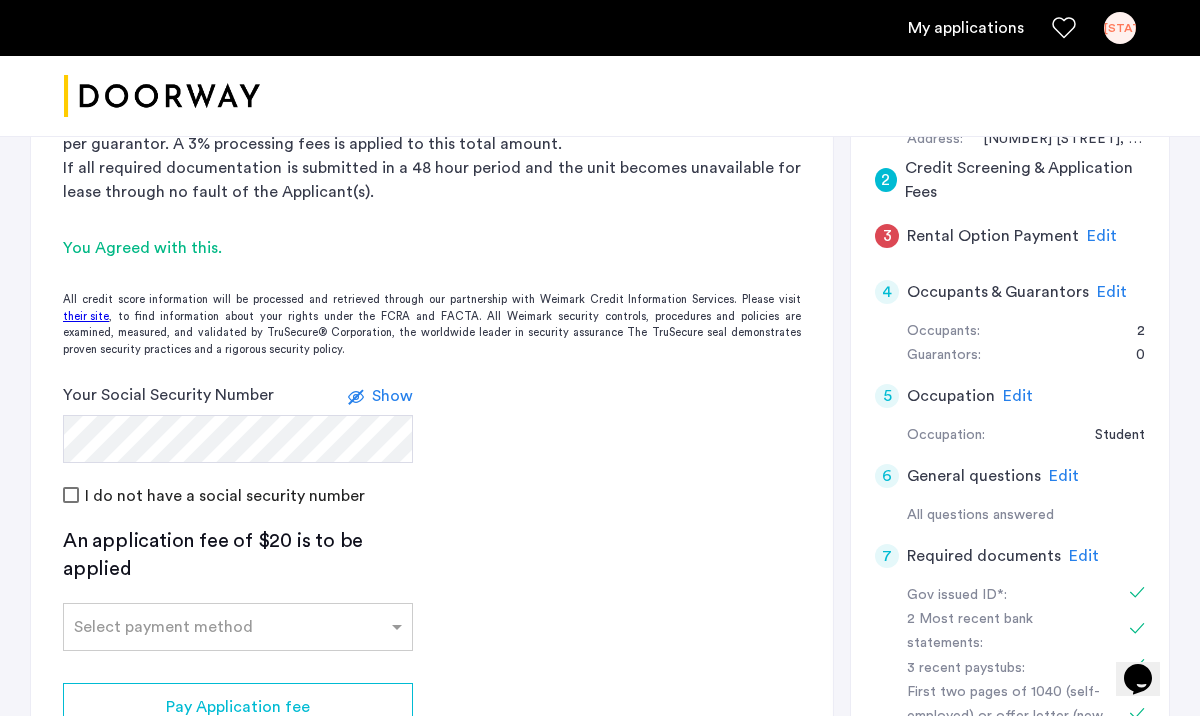 scroll, scrollTop: 450, scrollLeft: 0, axis: vertical 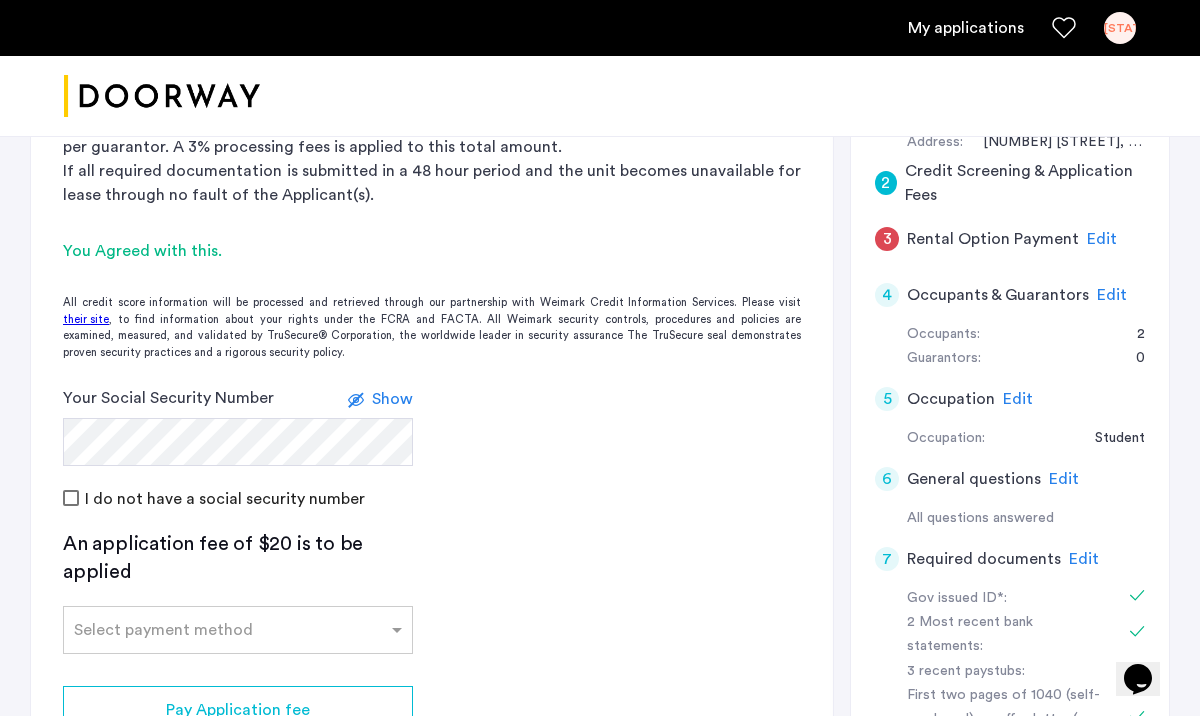 click on "Edit" 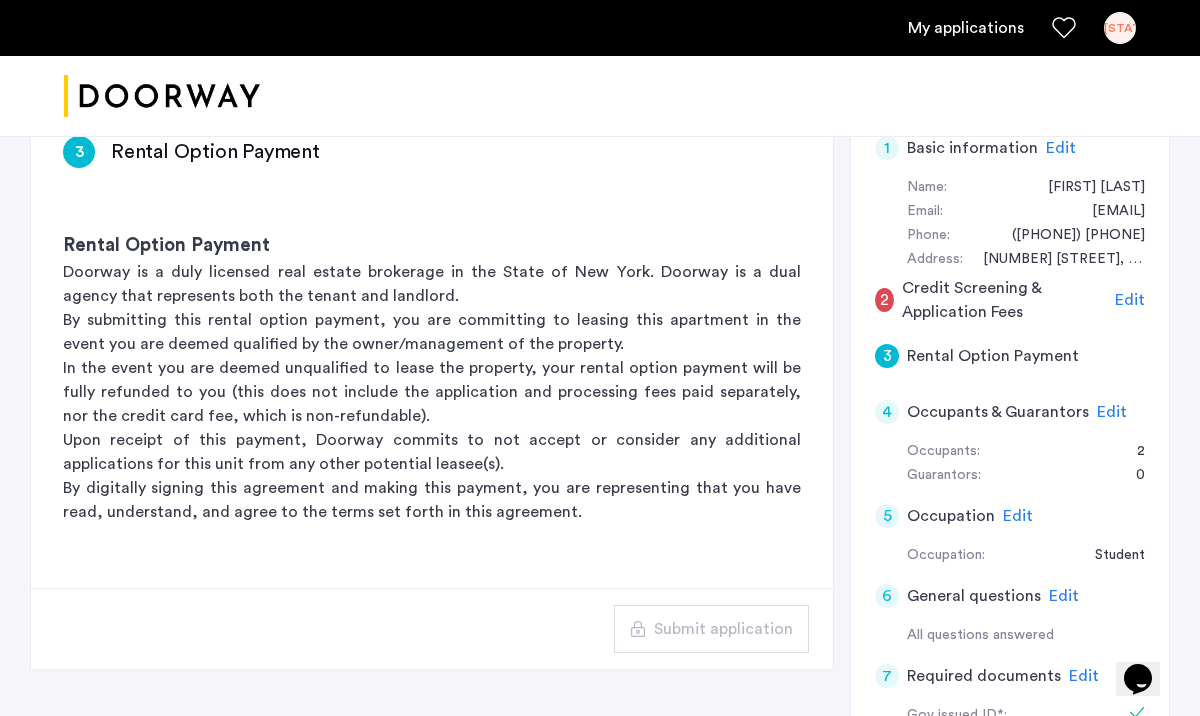 scroll, scrollTop: 328, scrollLeft: 0, axis: vertical 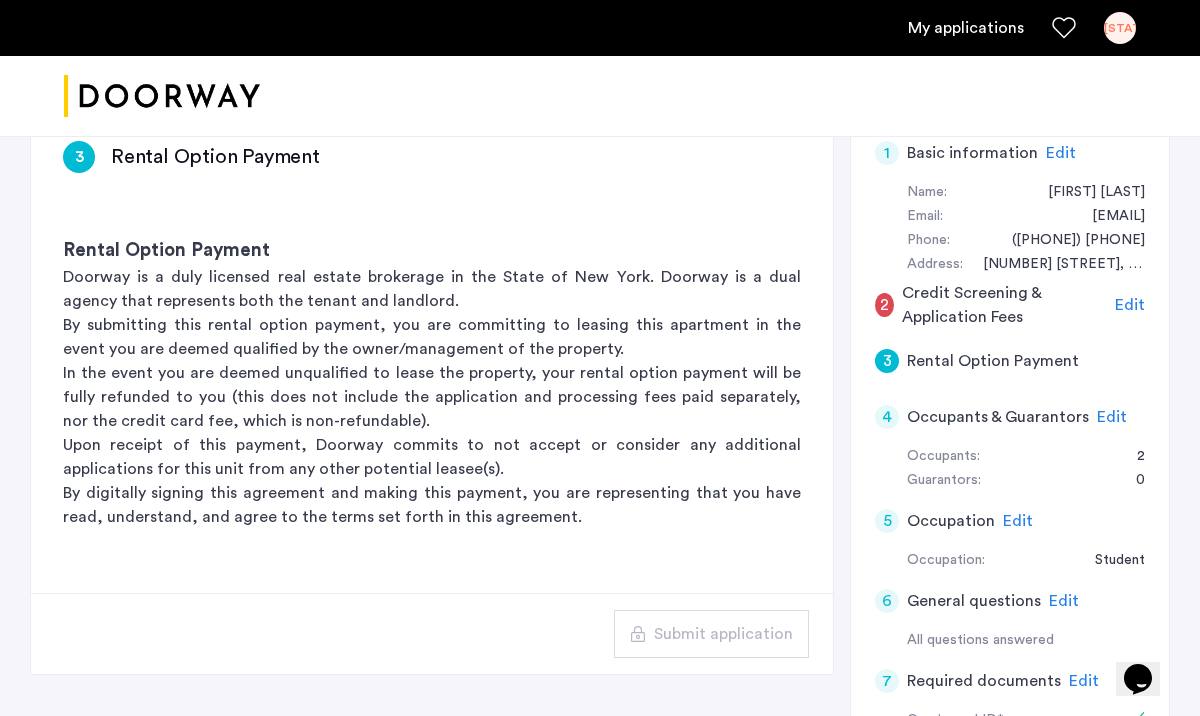 click on "Edit" 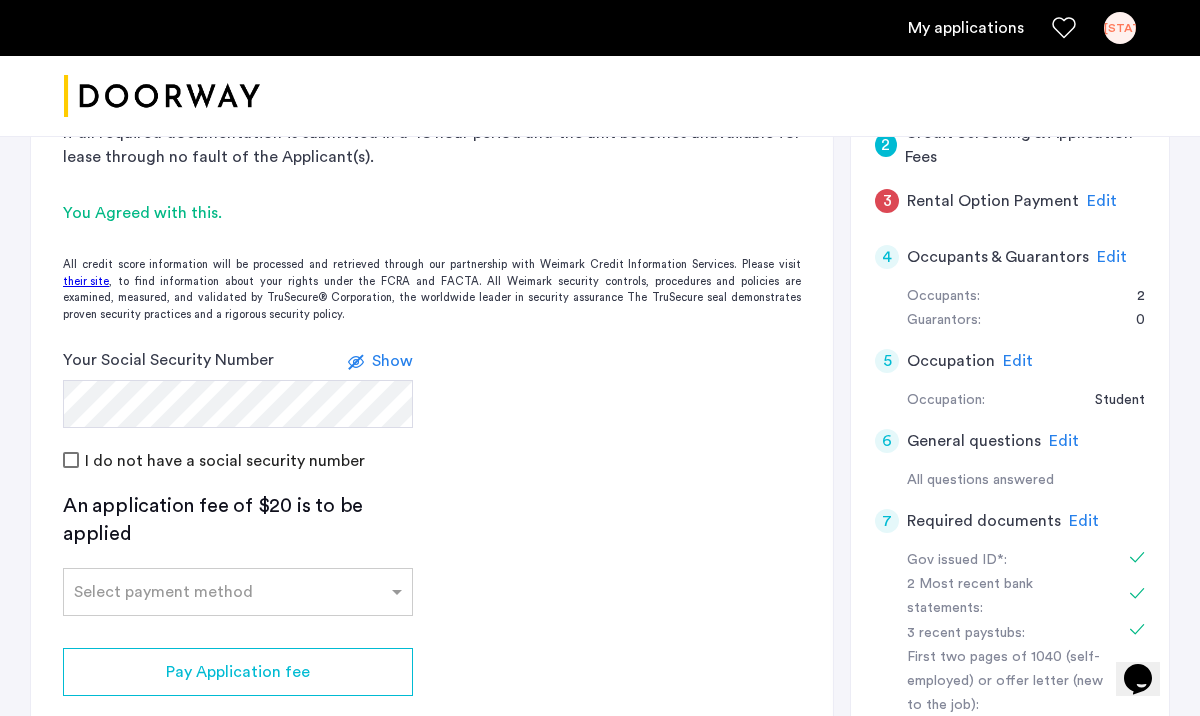 scroll, scrollTop: 467, scrollLeft: 0, axis: vertical 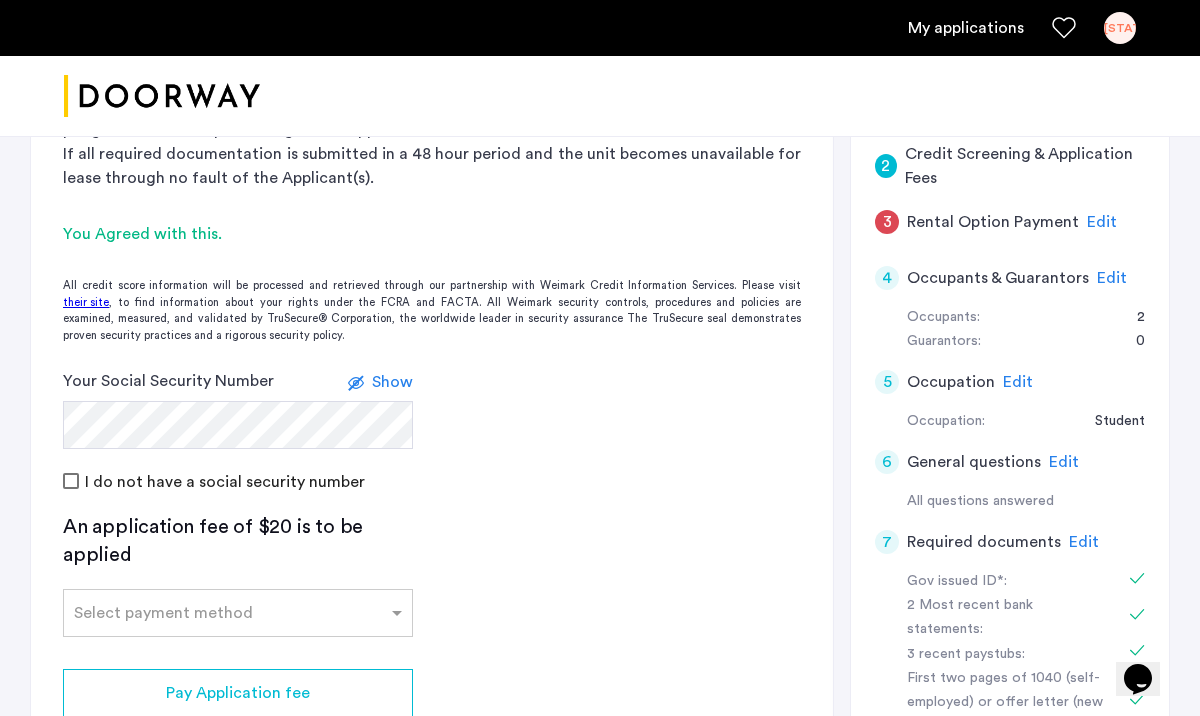 click on "Edit" 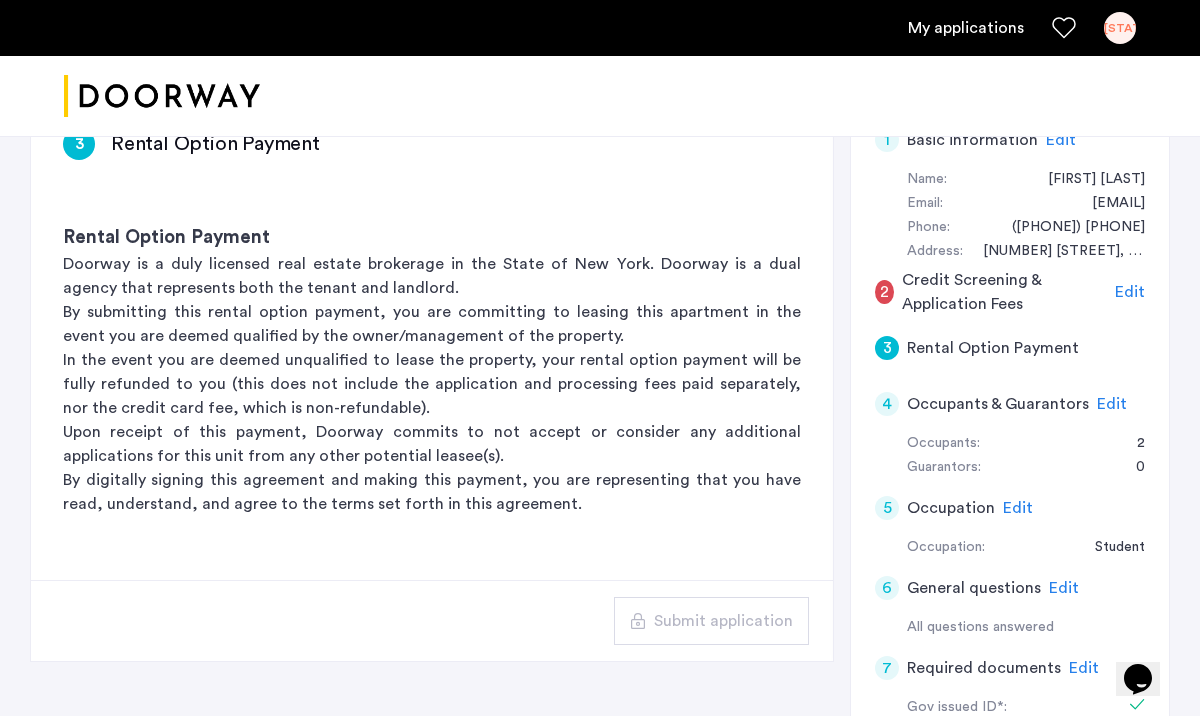 scroll, scrollTop: 325, scrollLeft: 0, axis: vertical 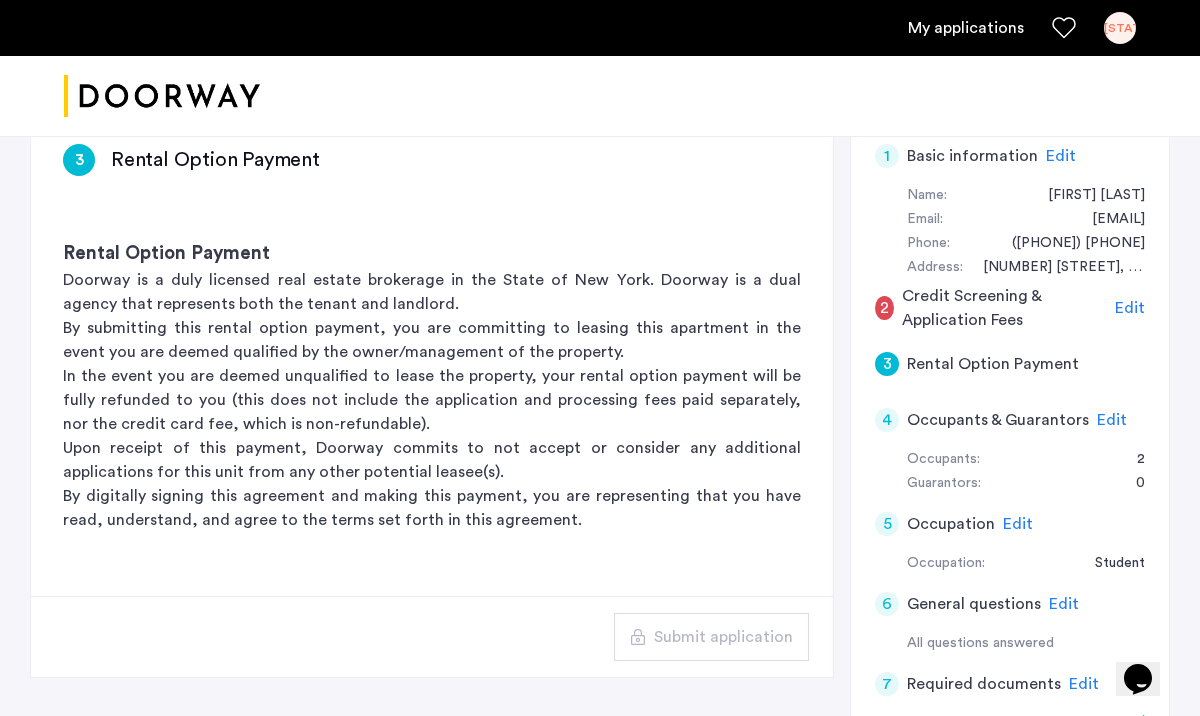 click on "Edit" 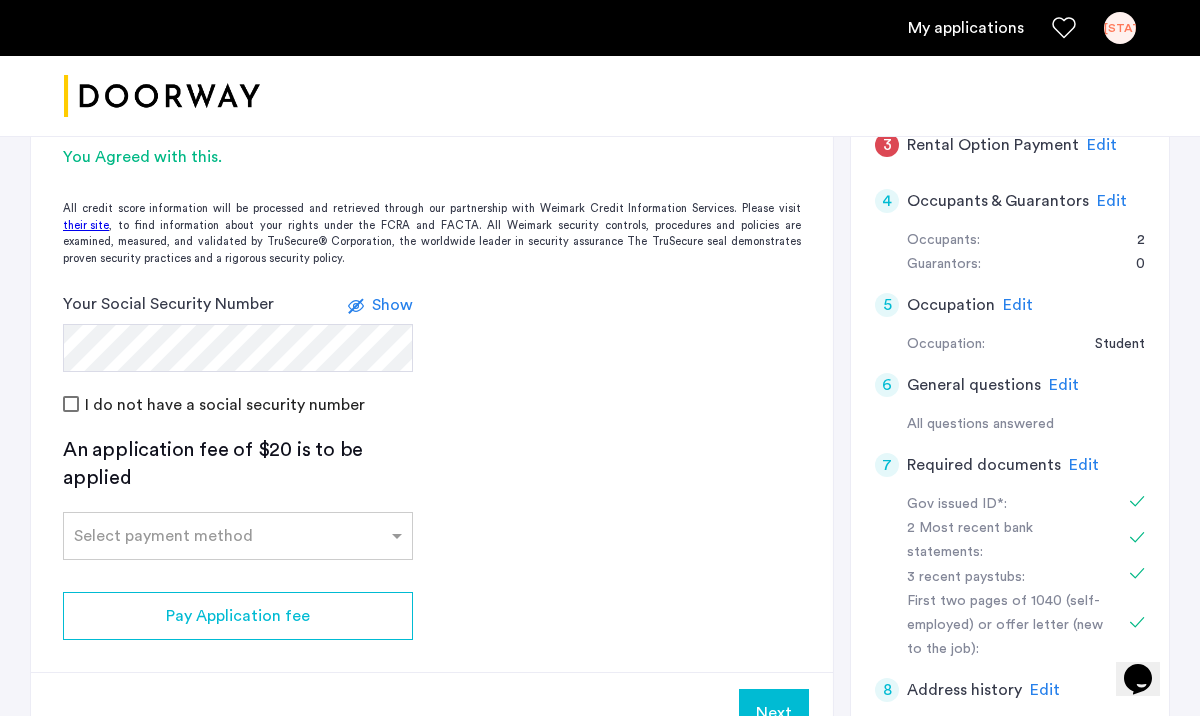 scroll, scrollTop: 596, scrollLeft: 0, axis: vertical 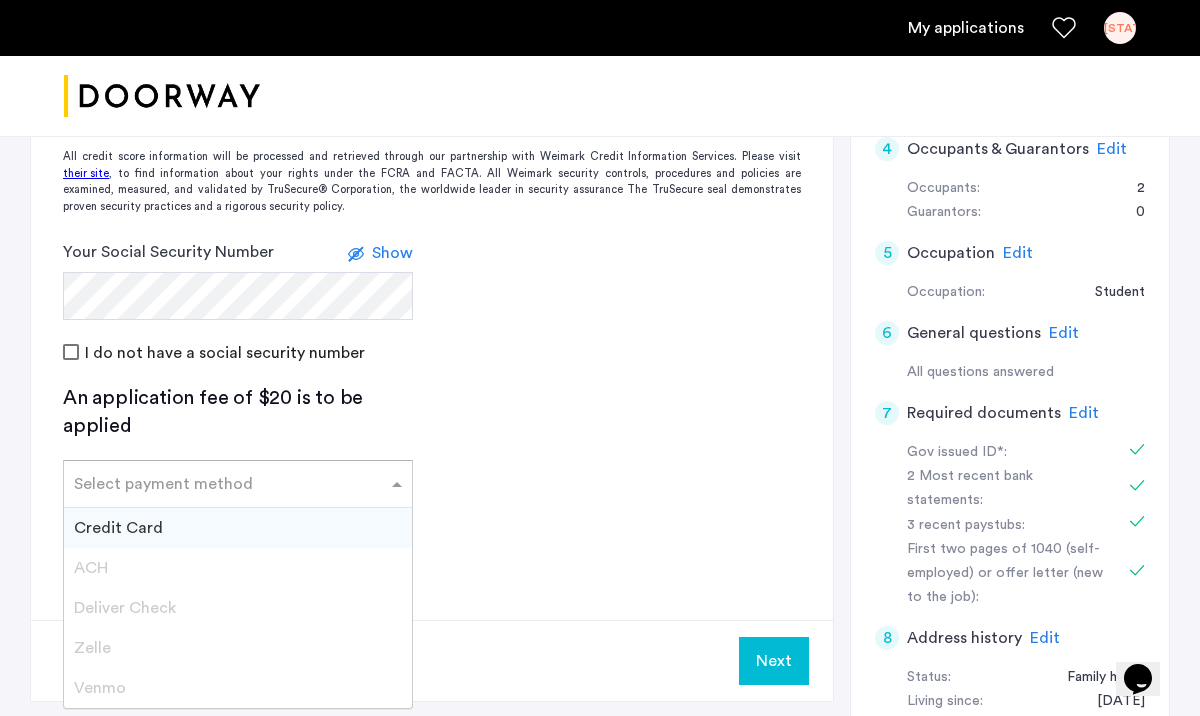 click 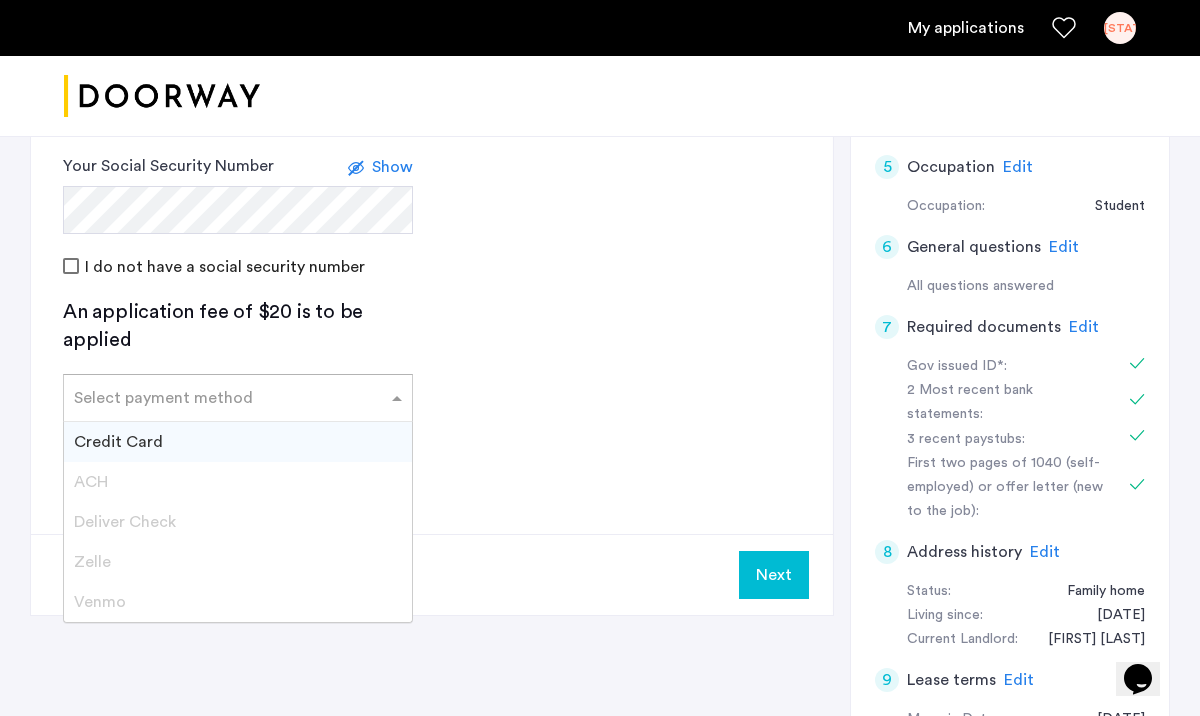 click on "Credit Screening & Application Fees Application Fees Please submit your application and processing fees. The application fee is $20 per applicant AND per guarantor. A 3% processing fees is applied to this total amount. If all required documentation is submitted in a 48 hour period and the unit becomes unavailable for lease through no fault of the Applicant(s). You Agreed with this. All credit score information will be processed and retrieved through our partnership with Weimark Credit Information Services. Please visit their site , to find information about your rights under the FCRA and FACTA. All Weimark security controls, procedures and policies are examined, measured, and validated by TruSecure® Corporation, the worldwide leader in security assurance The TruSecure seal demonstrates proven security practices and a rigorous security policy. Your Social Security Number Show I do not have a social security number An application fee of $20 is to be applied Select payment method Credit Card ACH Zelle" 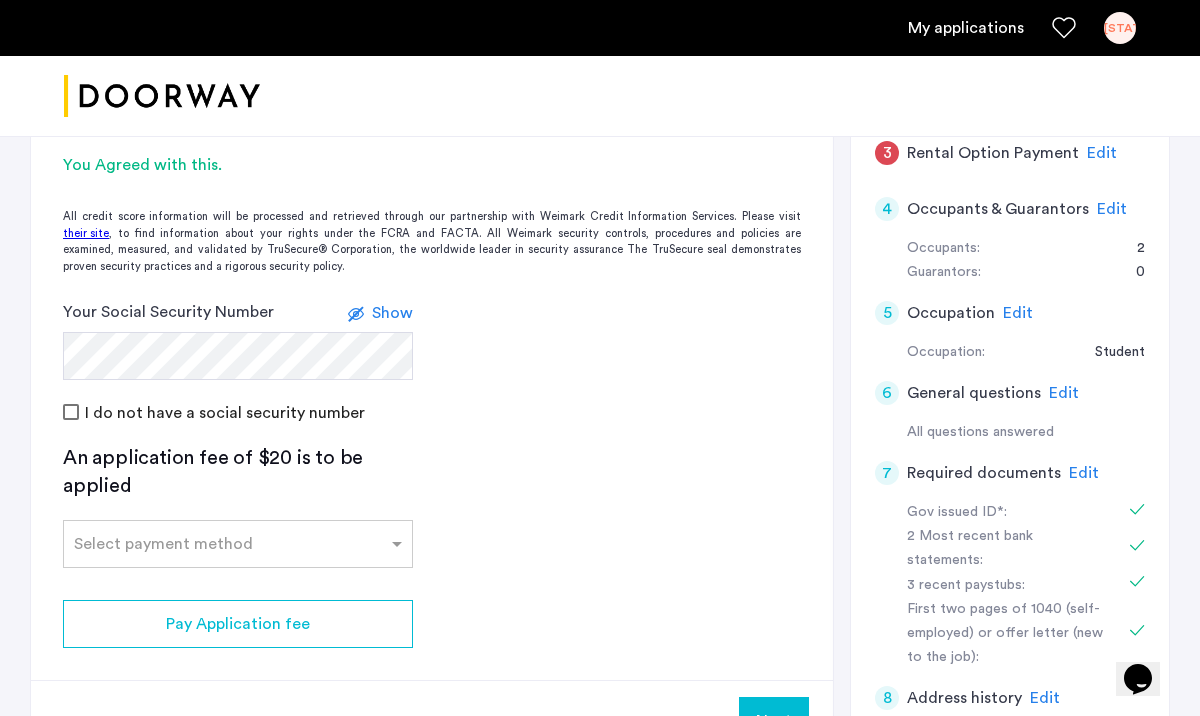 scroll, scrollTop: 506, scrollLeft: 0, axis: vertical 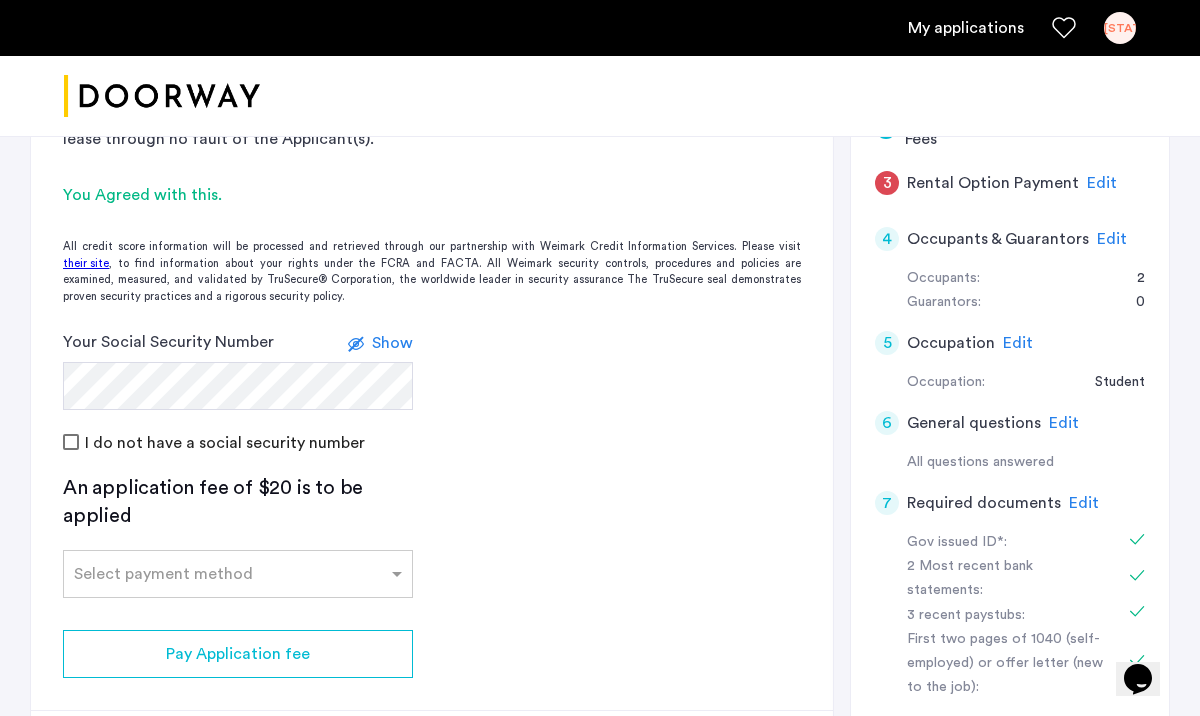 click on "Edit" 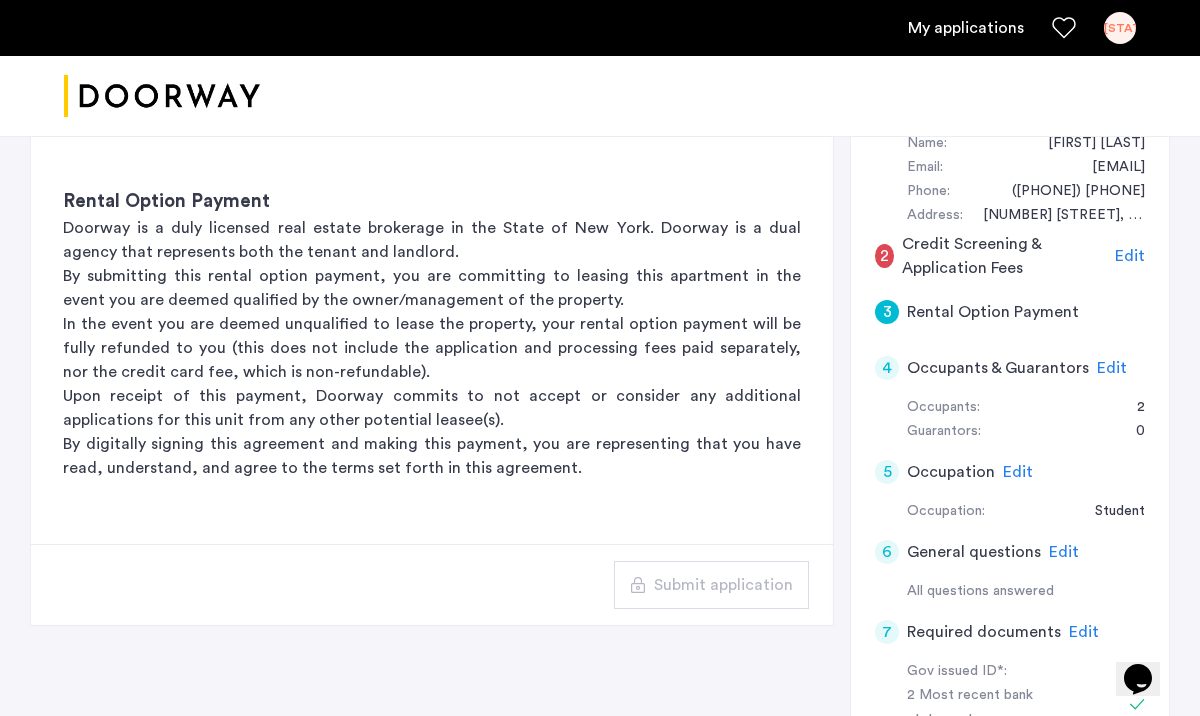scroll, scrollTop: 347, scrollLeft: 0, axis: vertical 